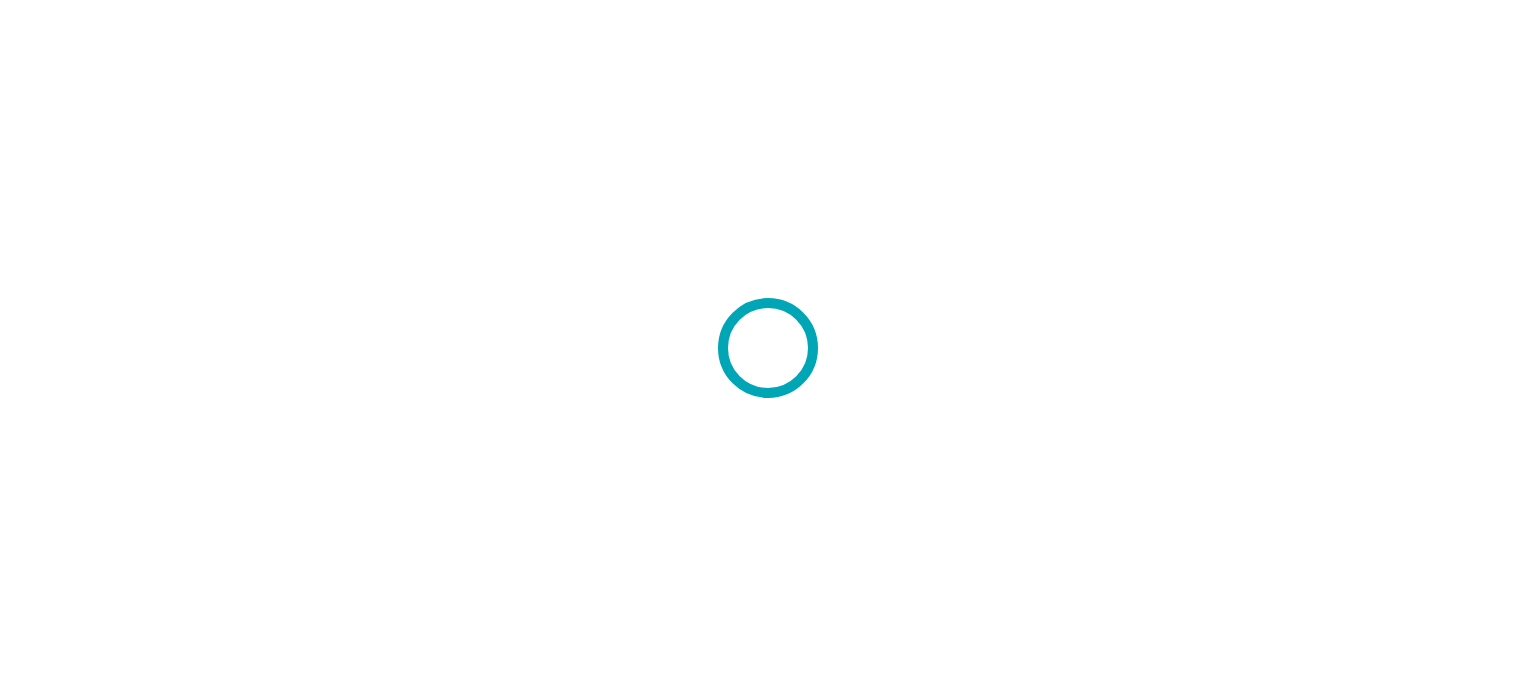 scroll, scrollTop: 0, scrollLeft: 0, axis: both 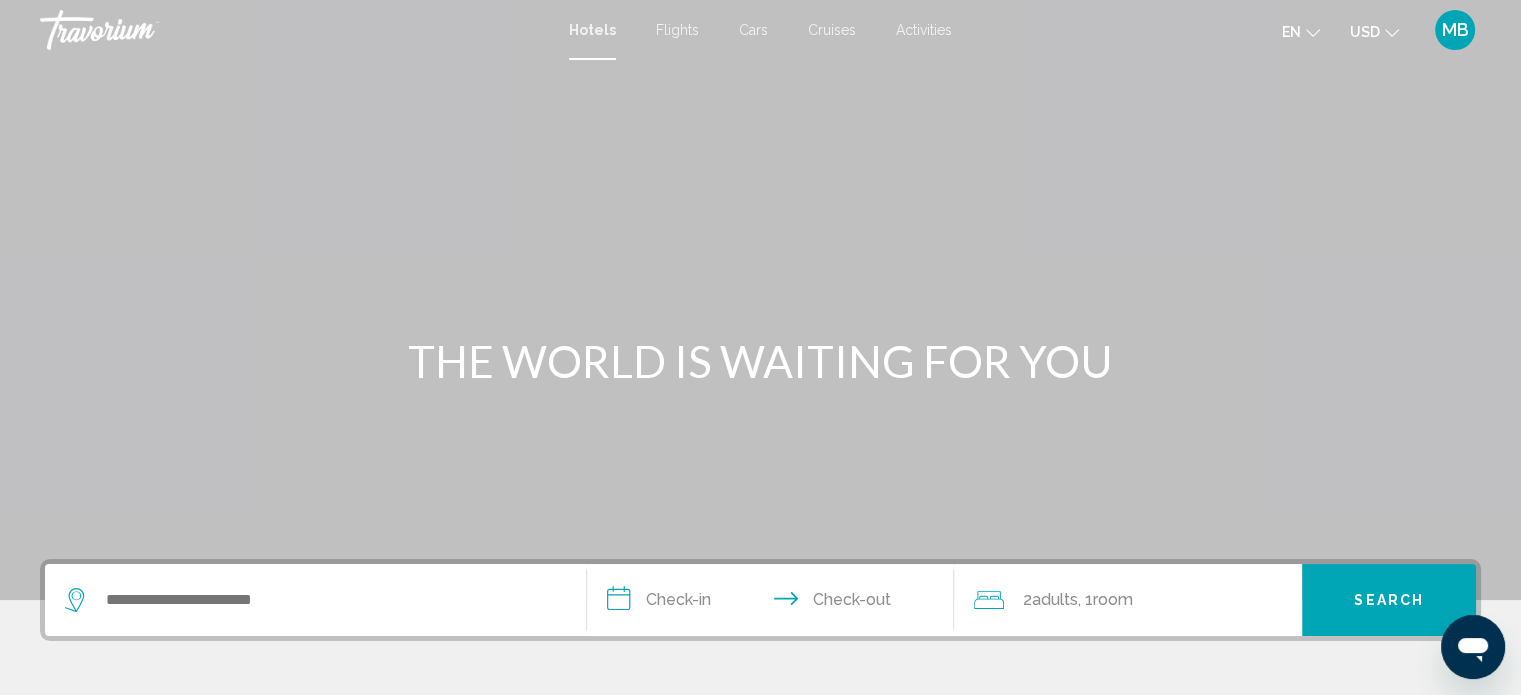 click on "Cruises" at bounding box center [832, 30] 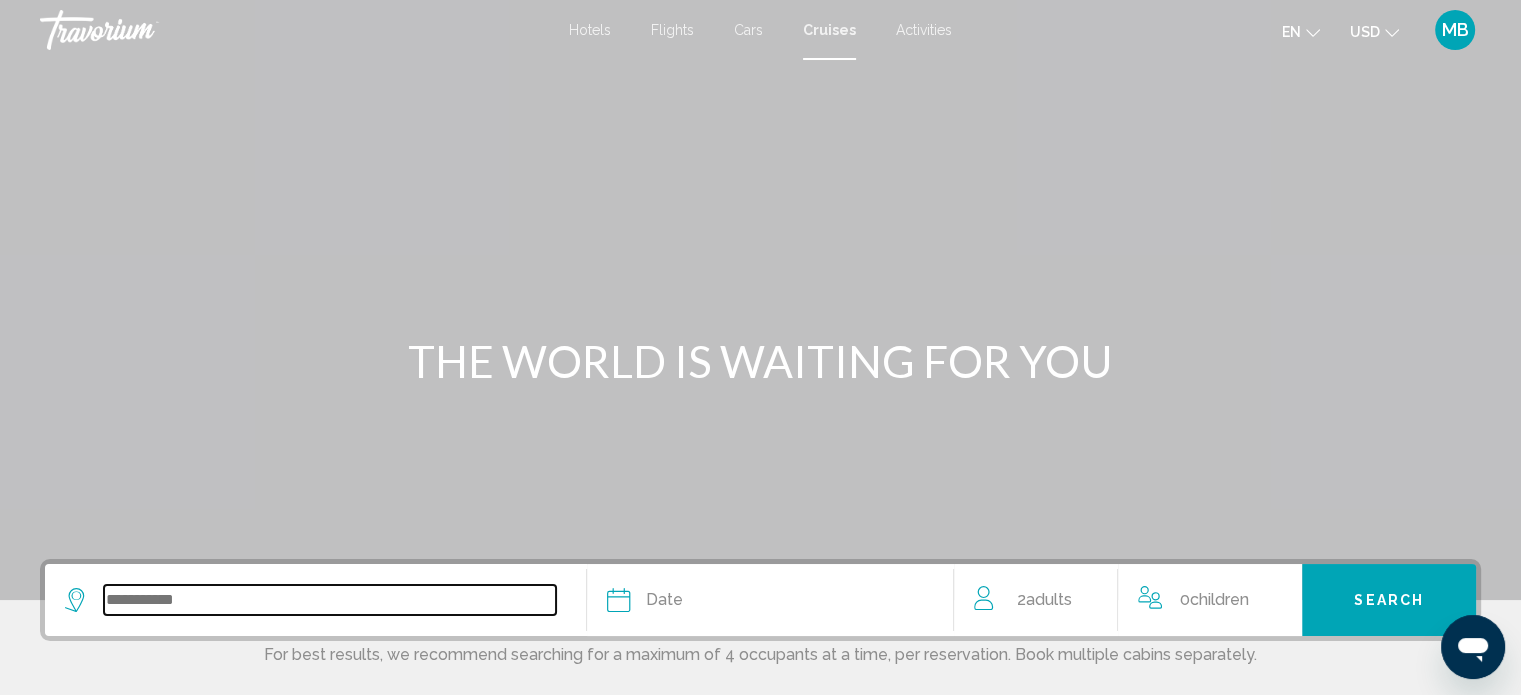 click at bounding box center [330, 600] 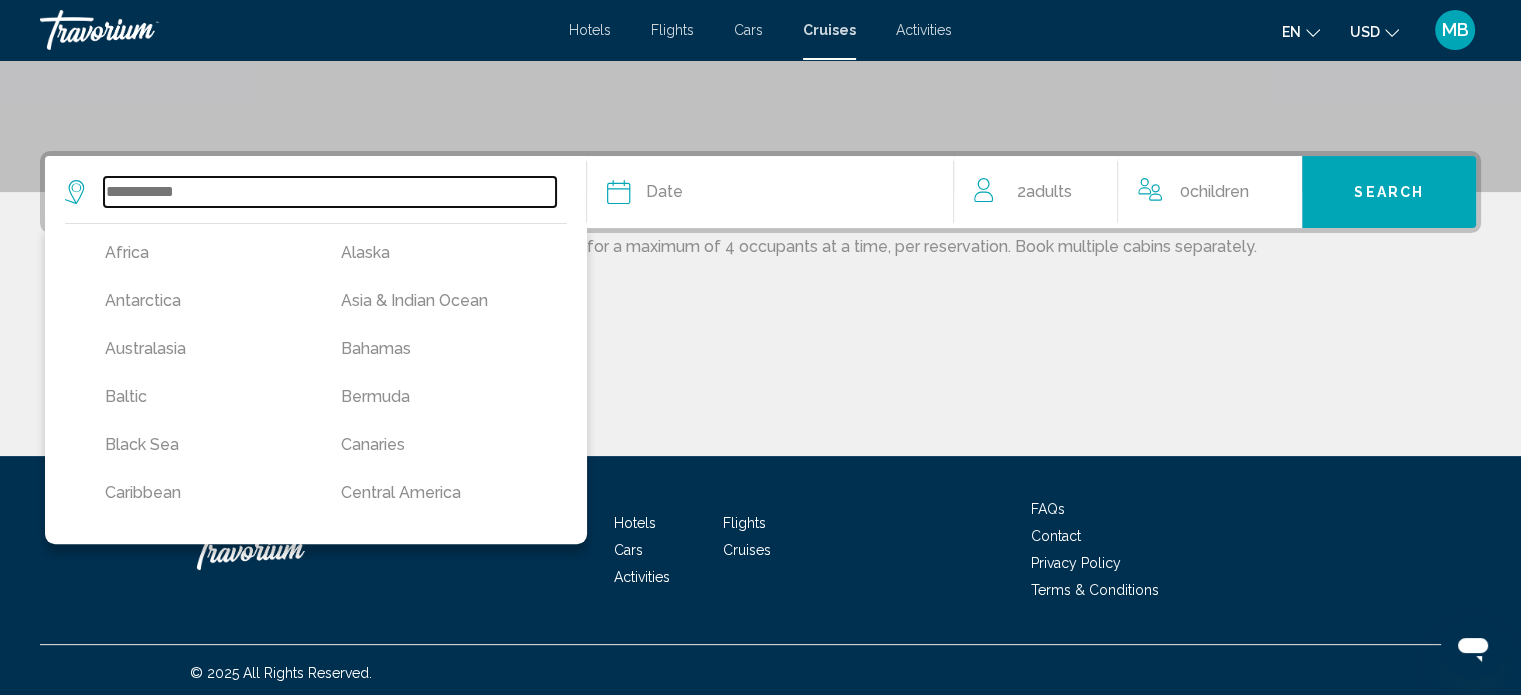 scroll, scrollTop: 413, scrollLeft: 0, axis: vertical 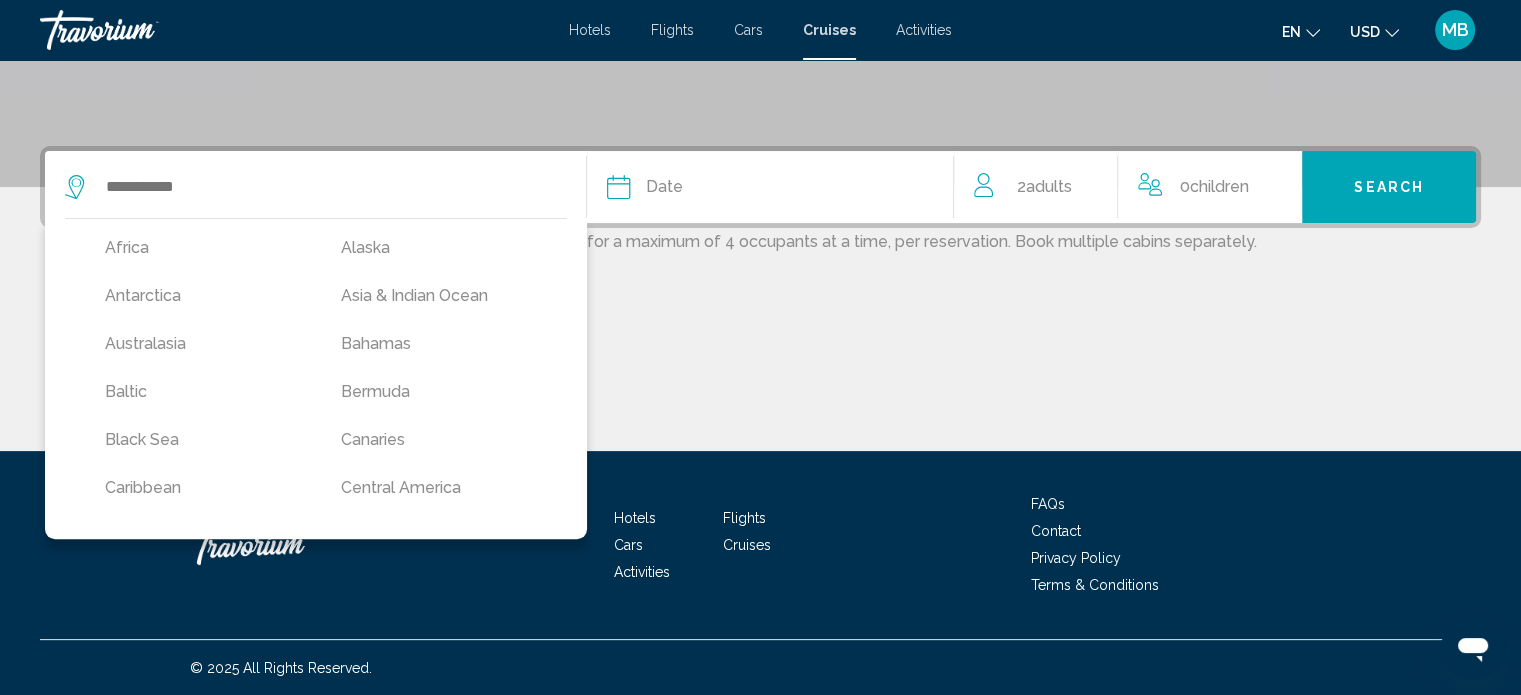 click on "Caribbean" at bounding box center [203, 488] 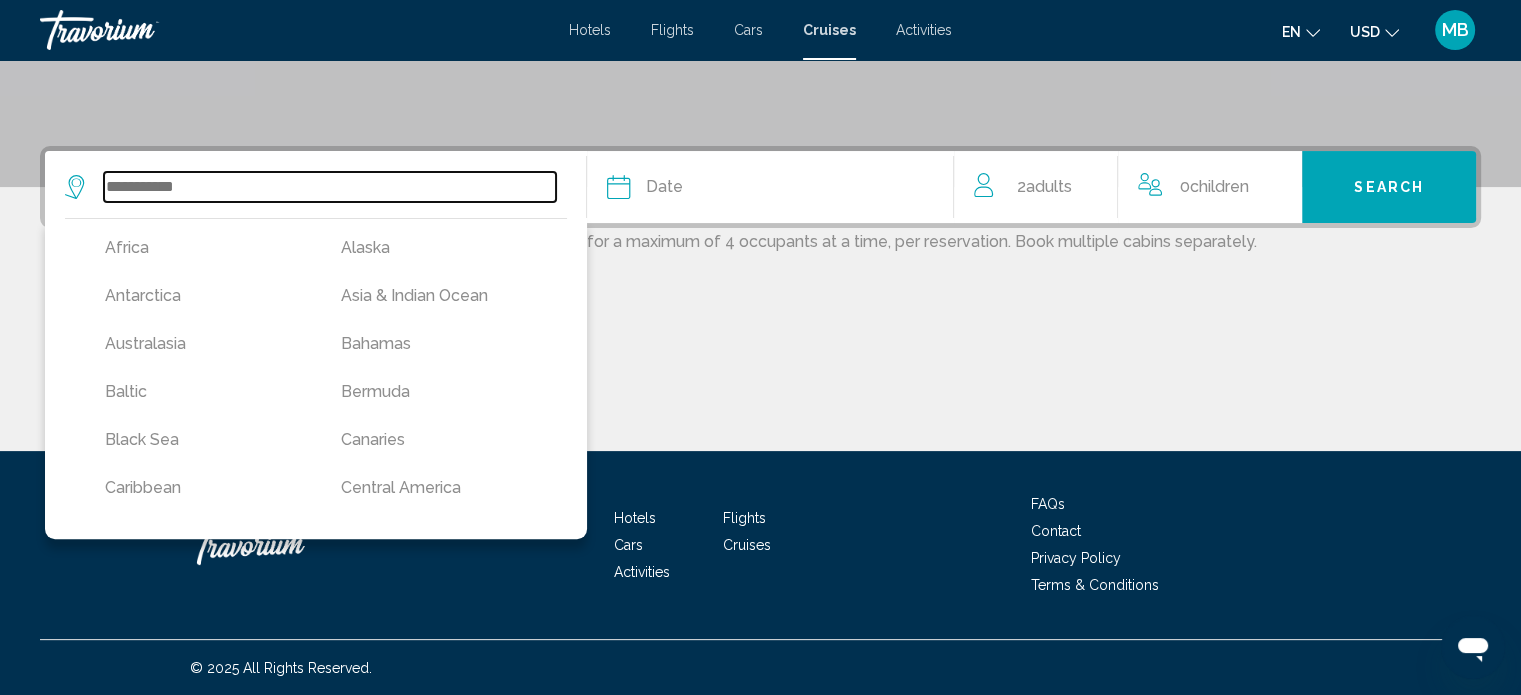 type on "*********" 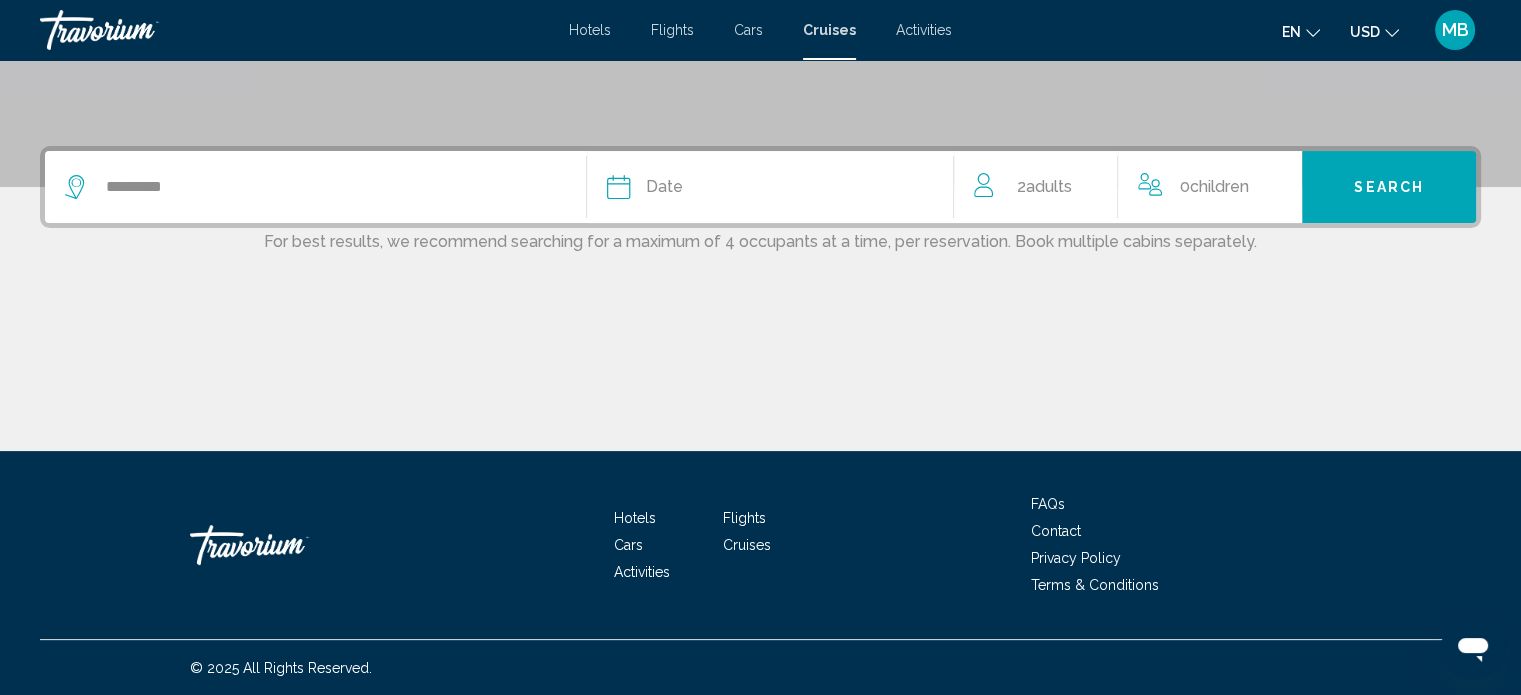 click 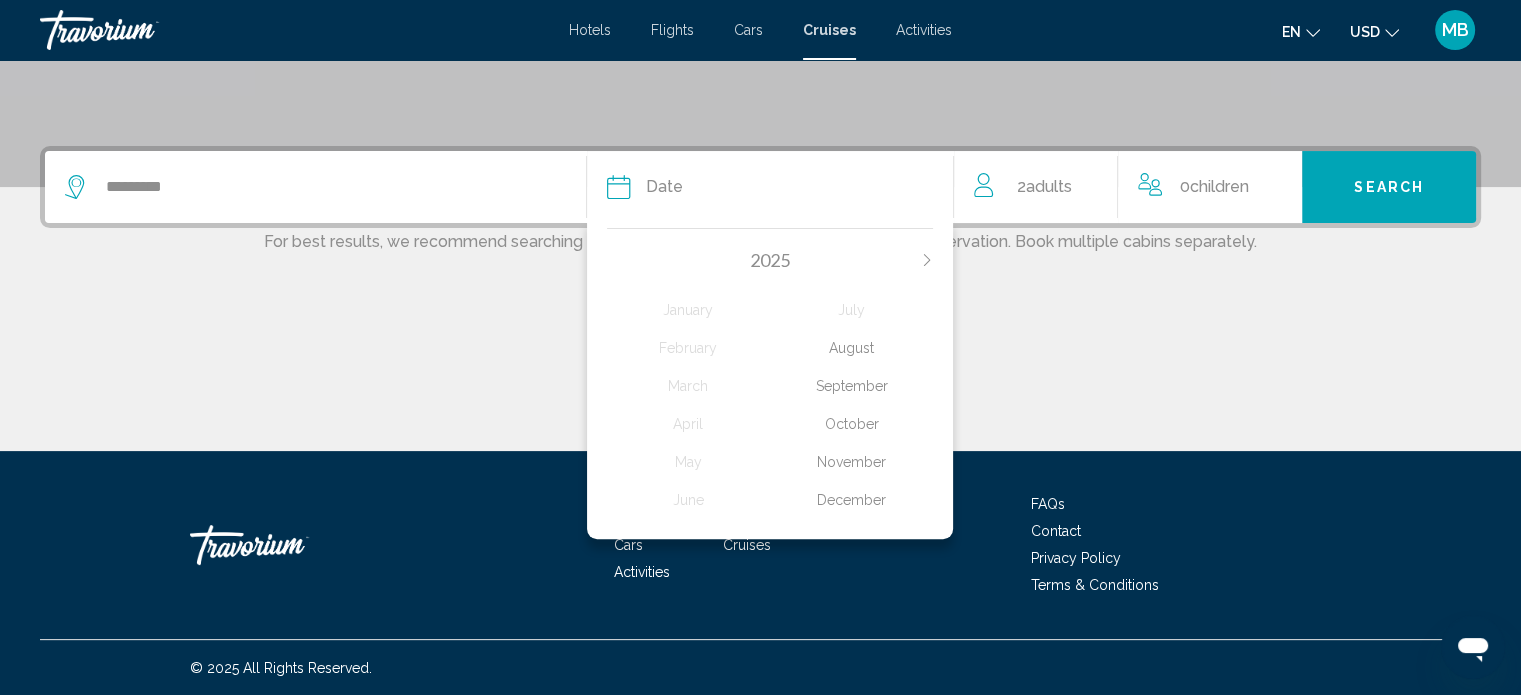 click 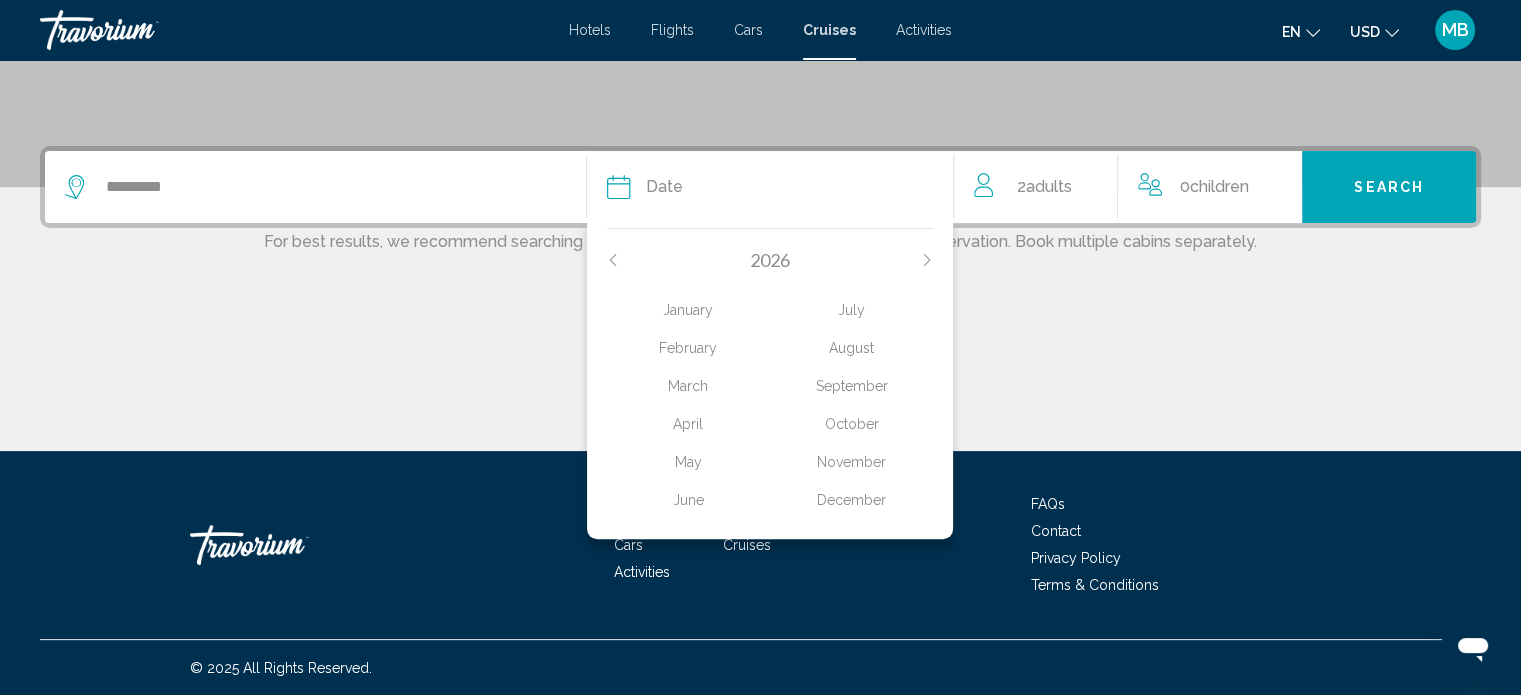 click on "February" 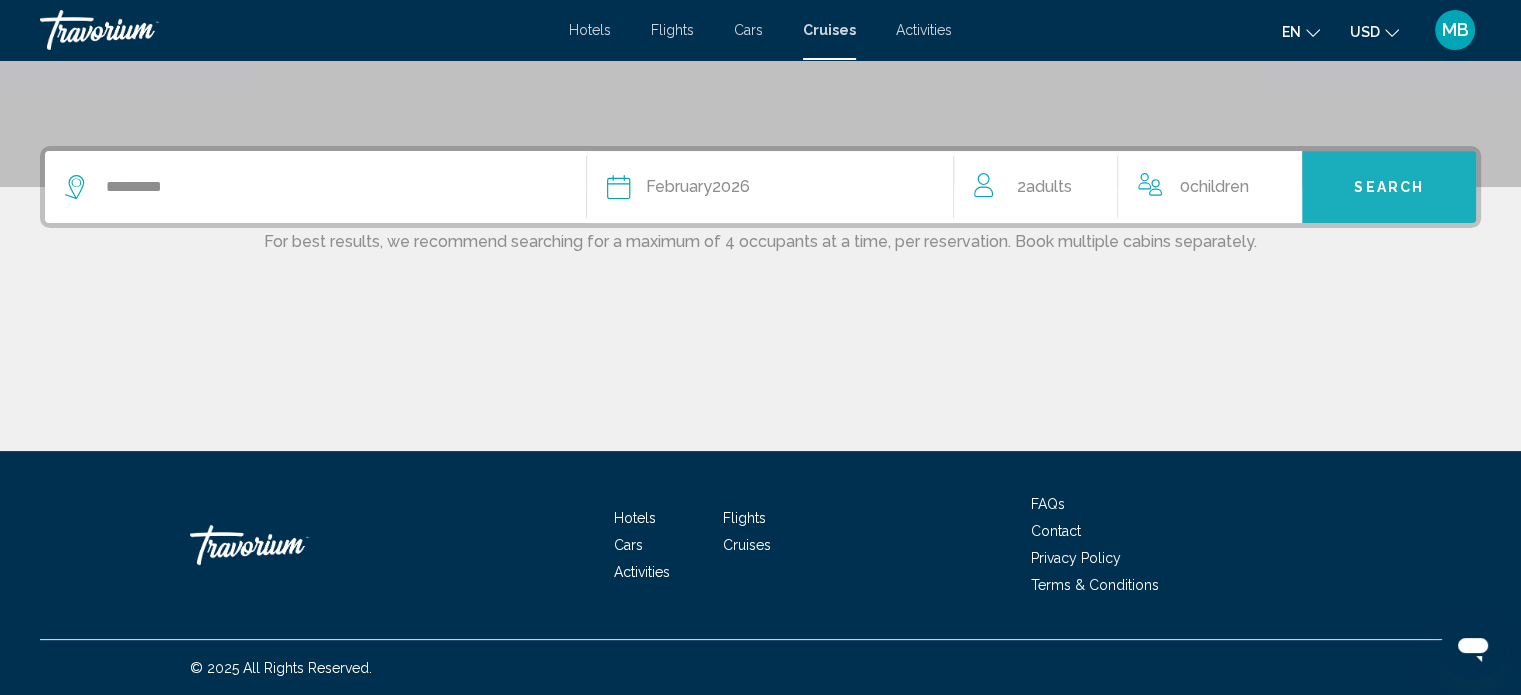 click on "Search" at bounding box center [1389, 188] 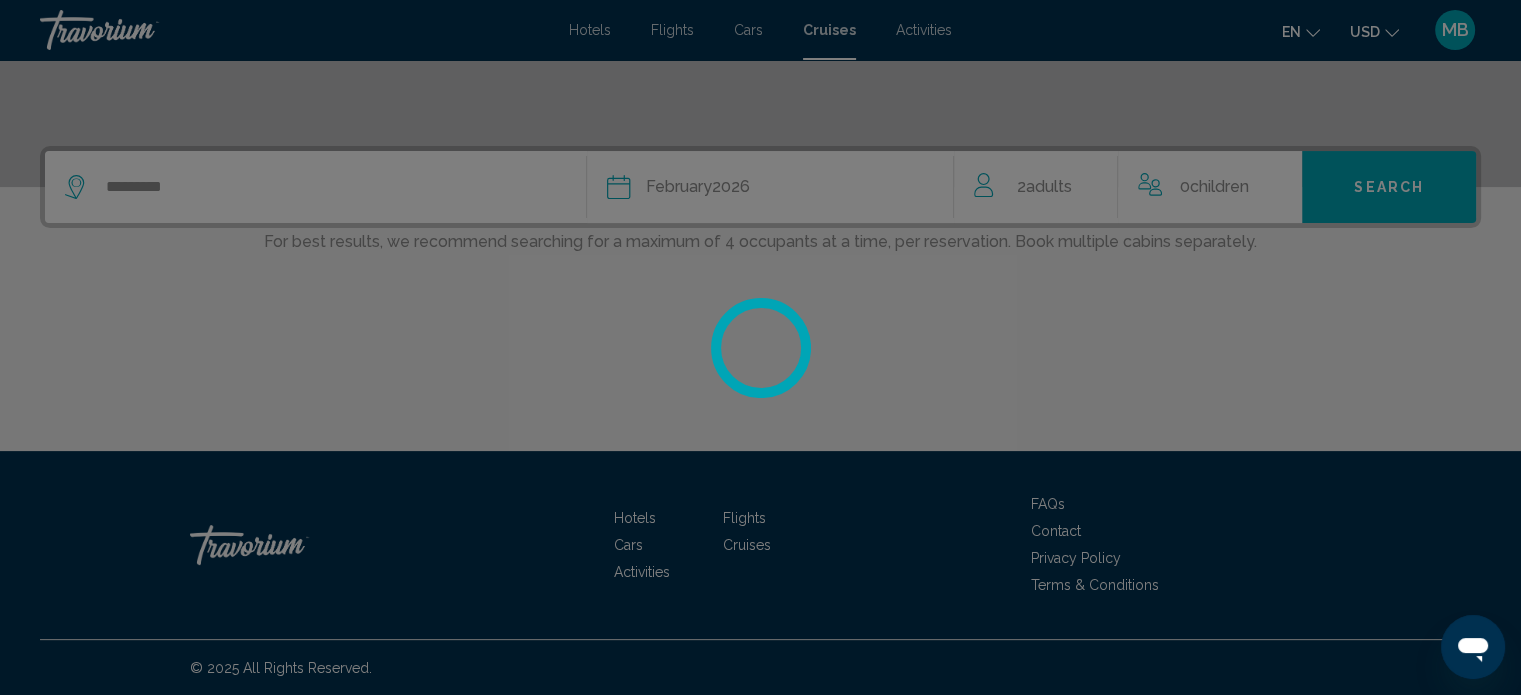 click at bounding box center [760, 347] 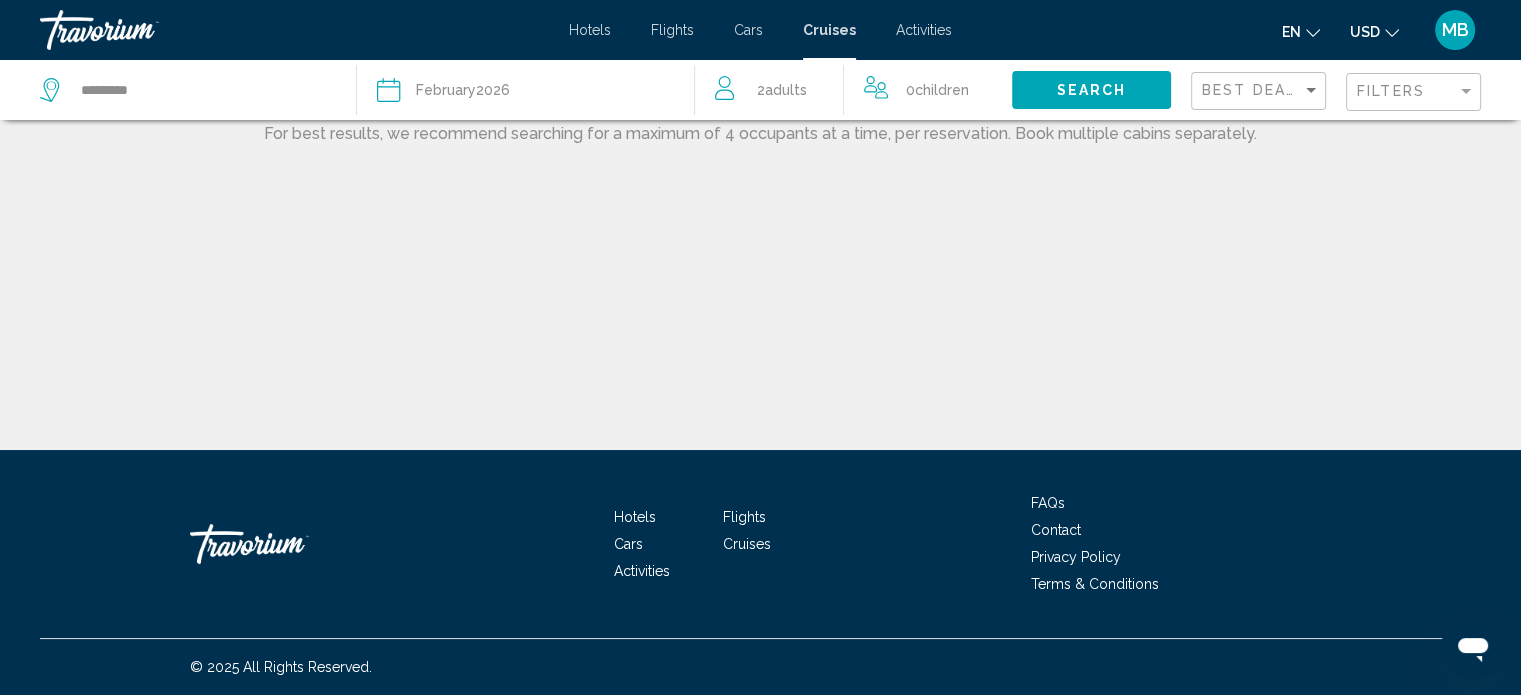 scroll, scrollTop: 0, scrollLeft: 0, axis: both 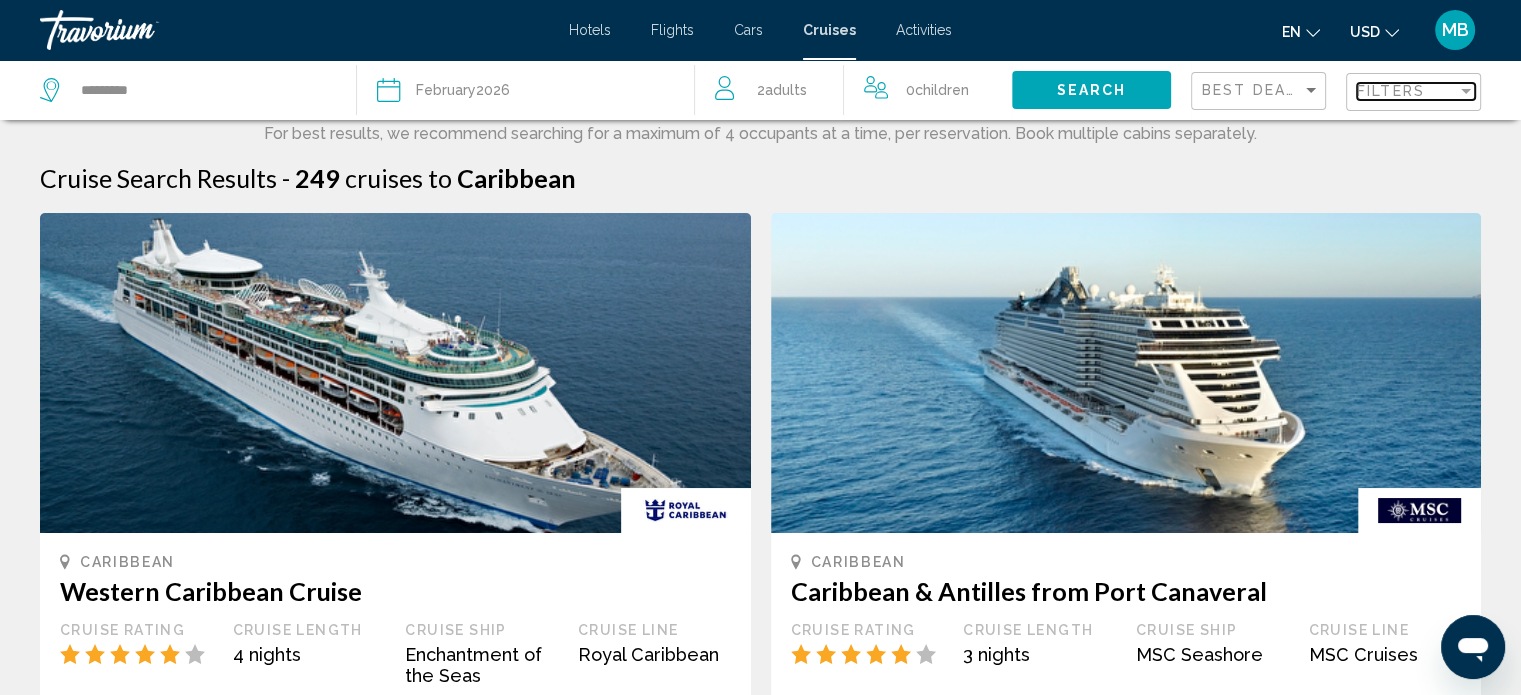 click at bounding box center (1466, 91) 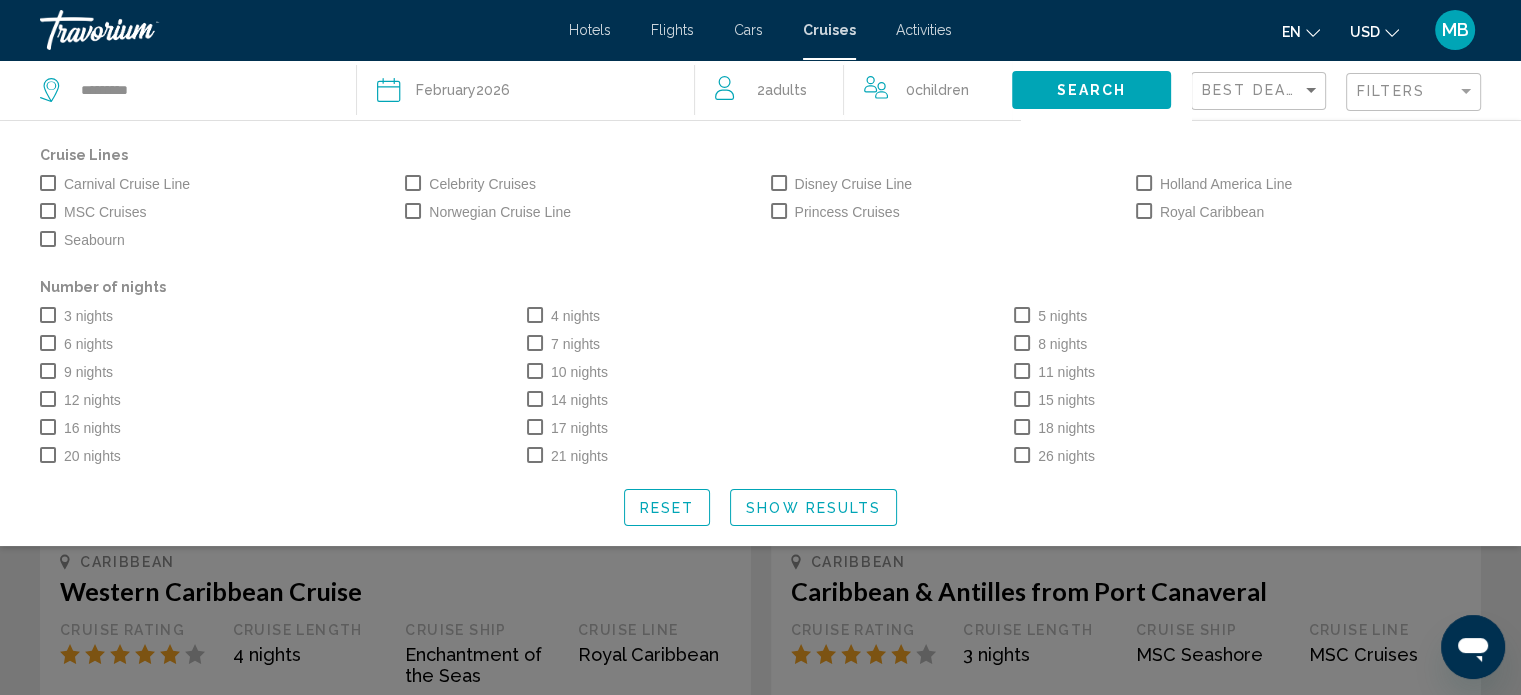 click at bounding box center [1144, 211] 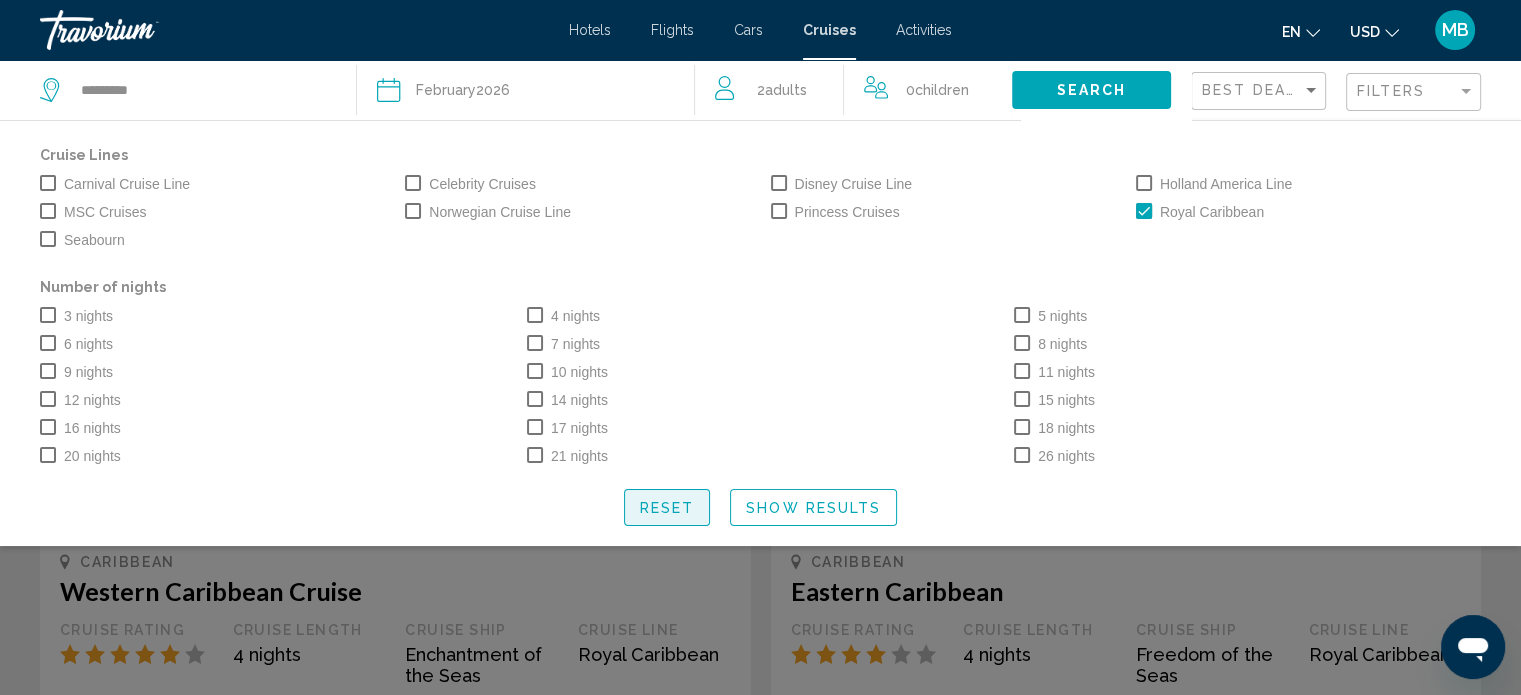click on "Reset" 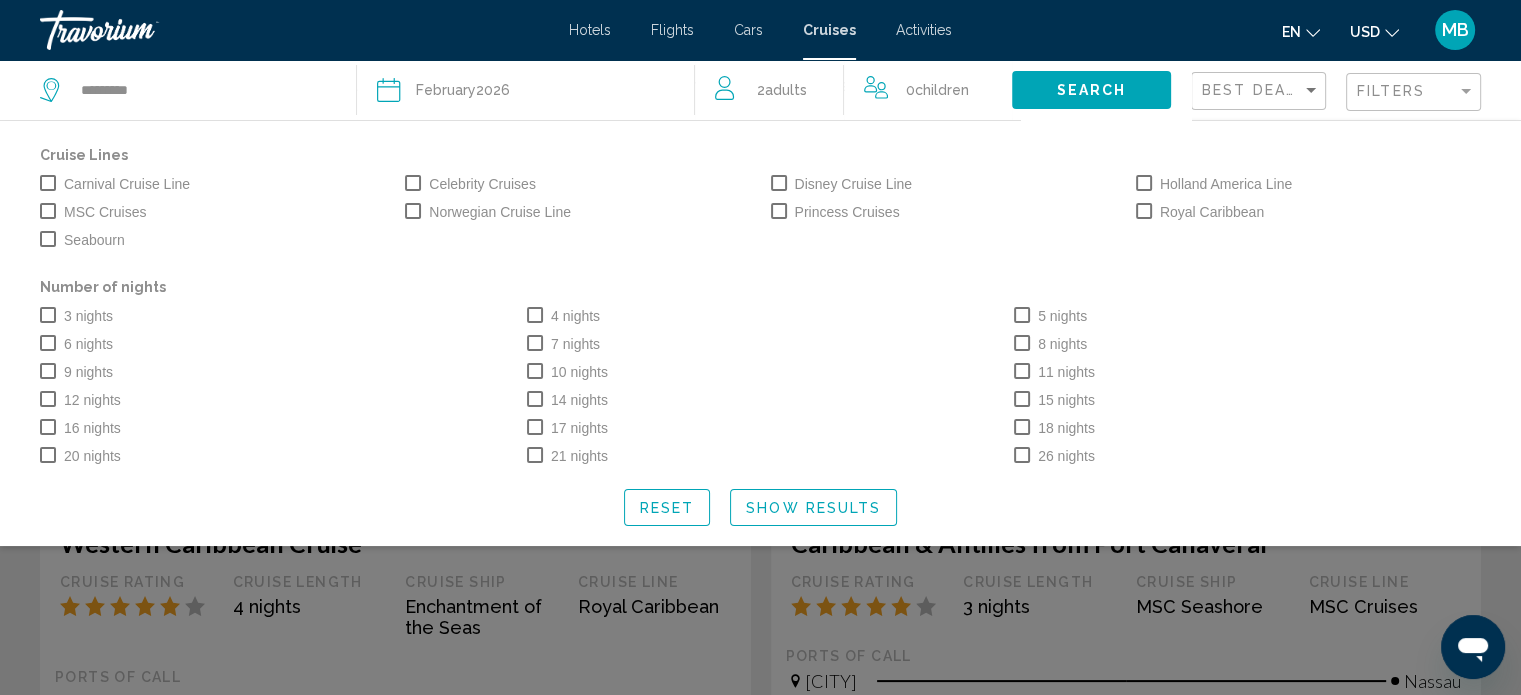 scroll, scrollTop: 50, scrollLeft: 0, axis: vertical 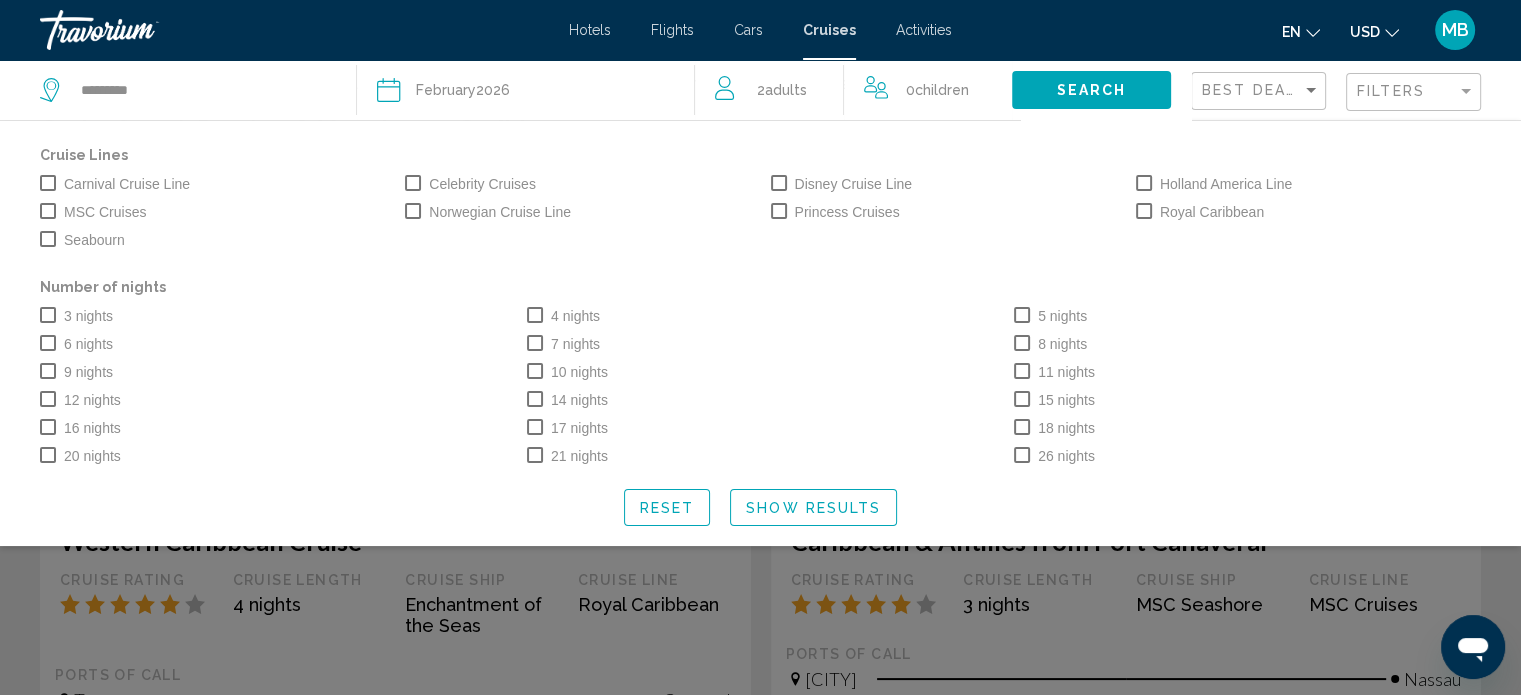 click on "Search" 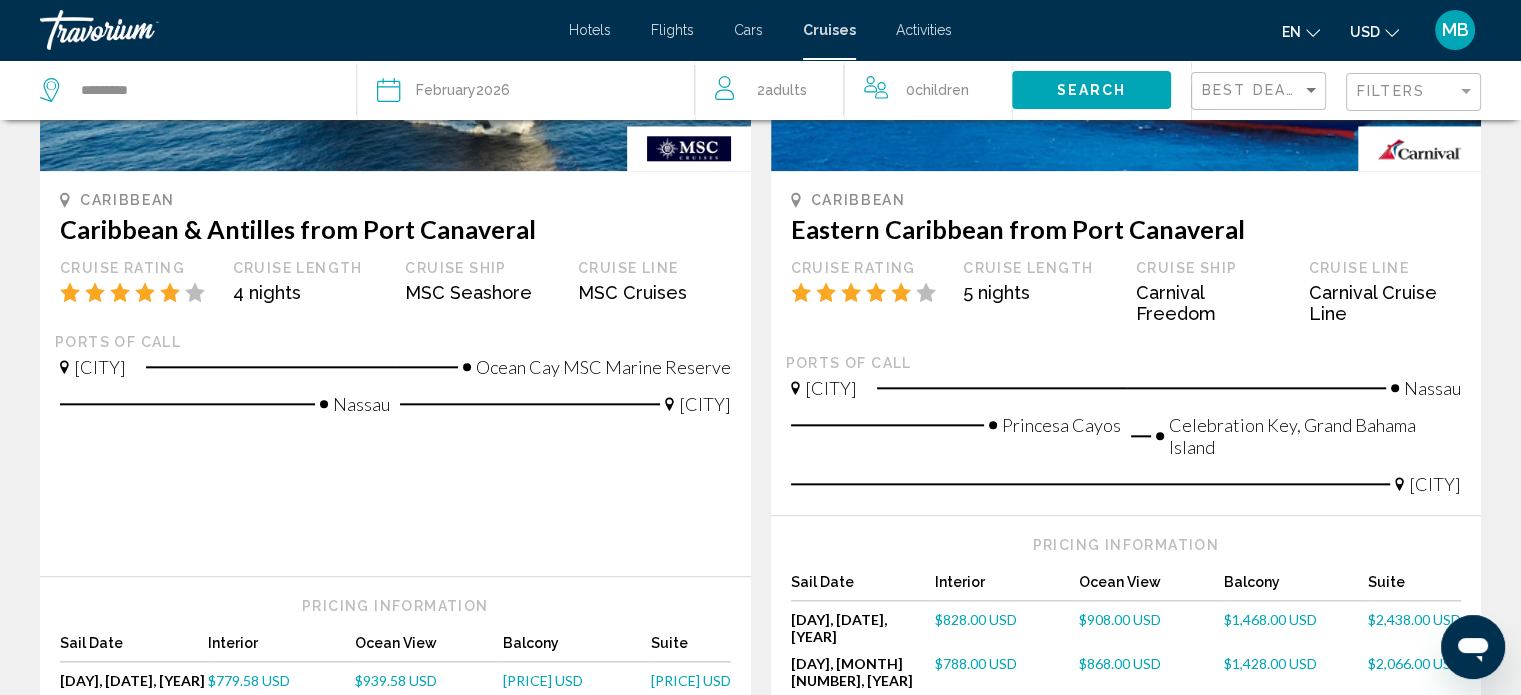 scroll, scrollTop: 2170, scrollLeft: 0, axis: vertical 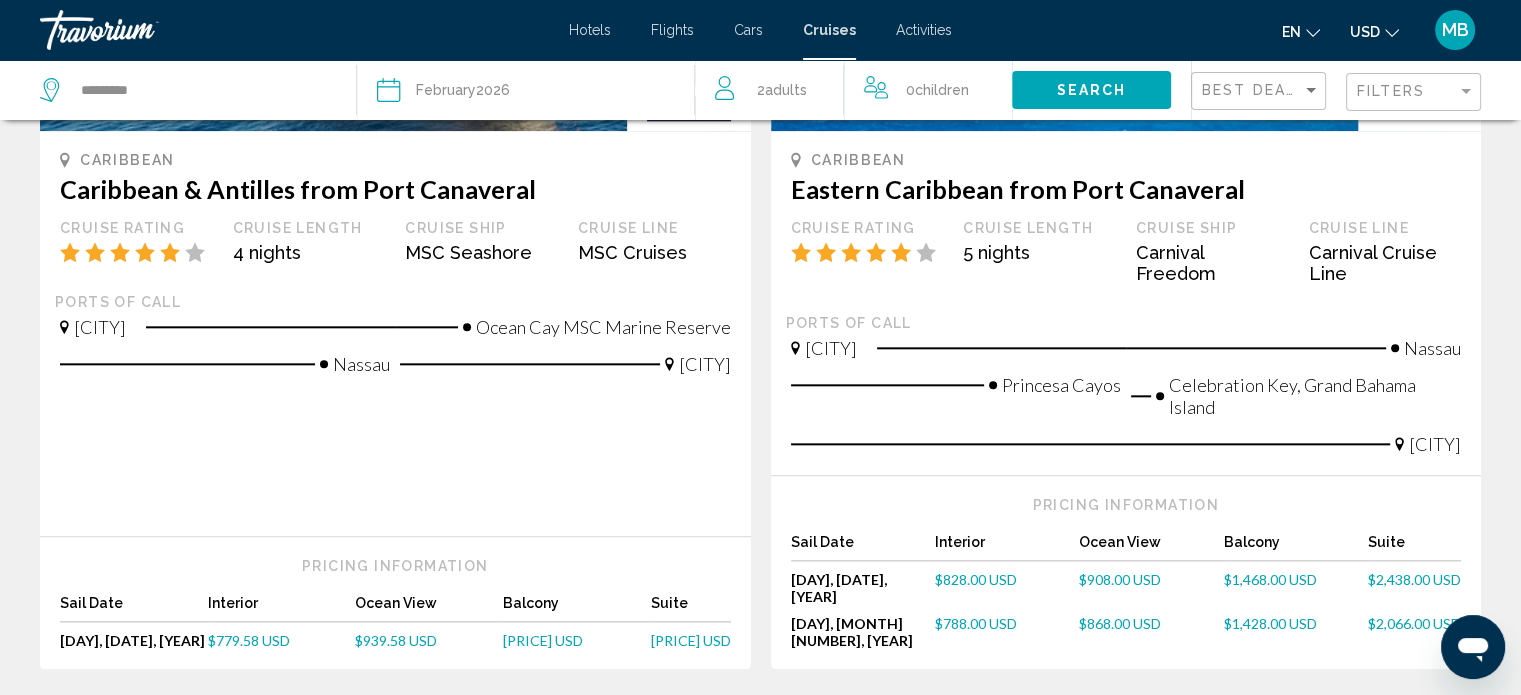 click on "2" at bounding box center (621, 729) 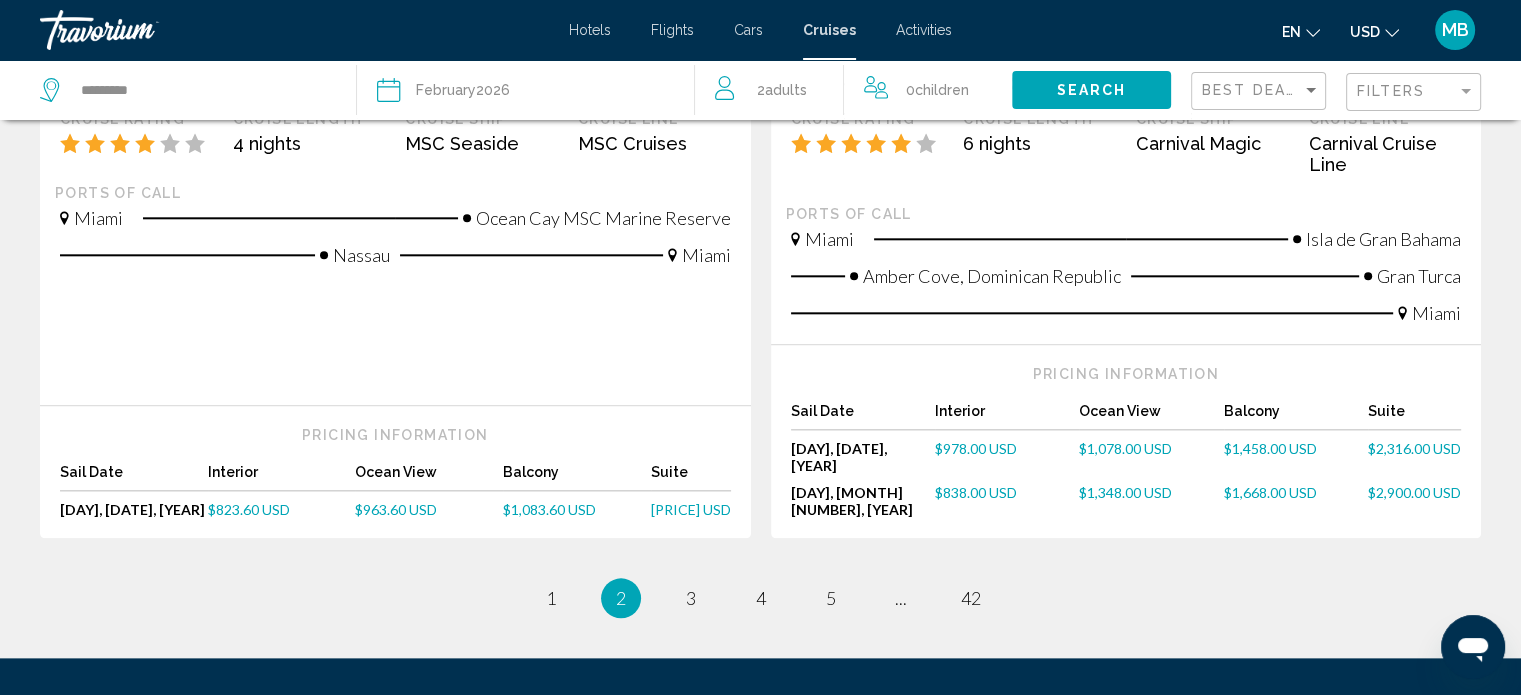 scroll, scrollTop: 2200, scrollLeft: 0, axis: vertical 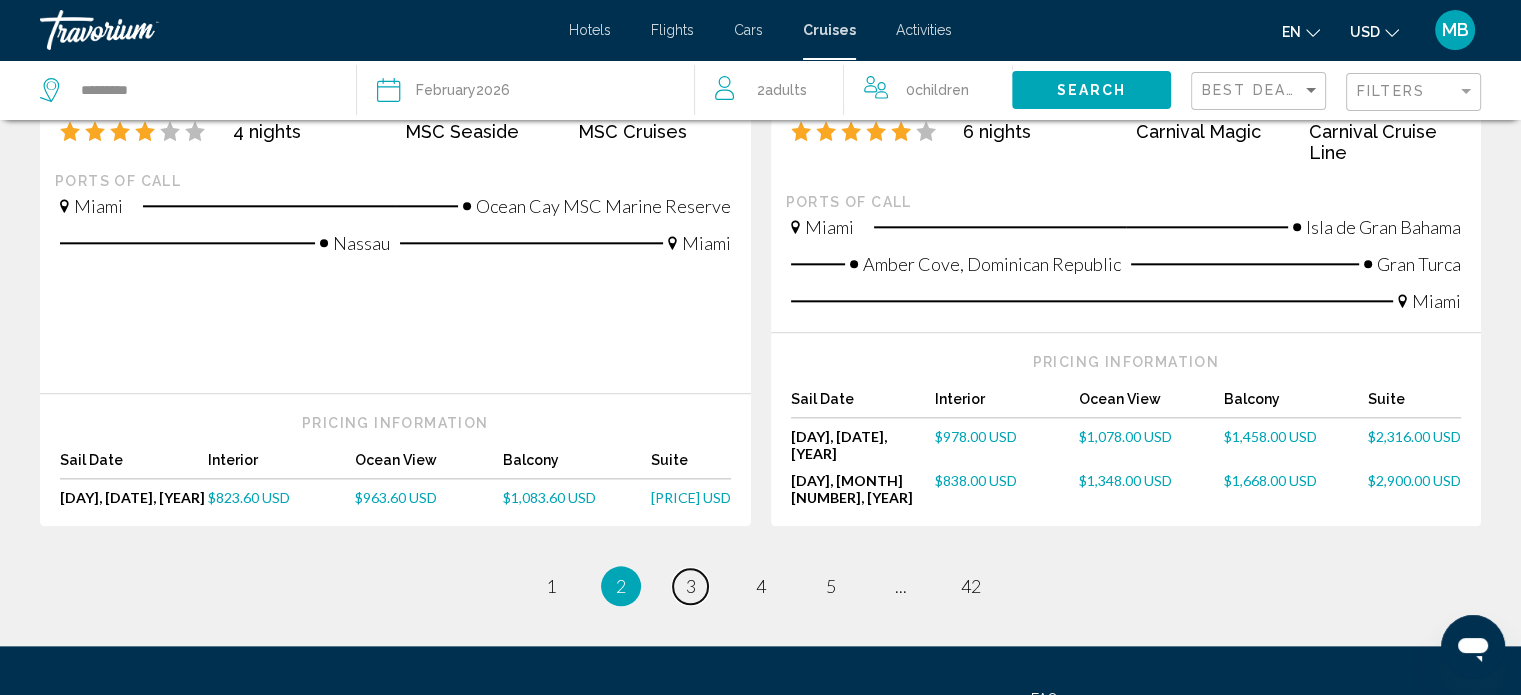 click on "3" at bounding box center [691, 586] 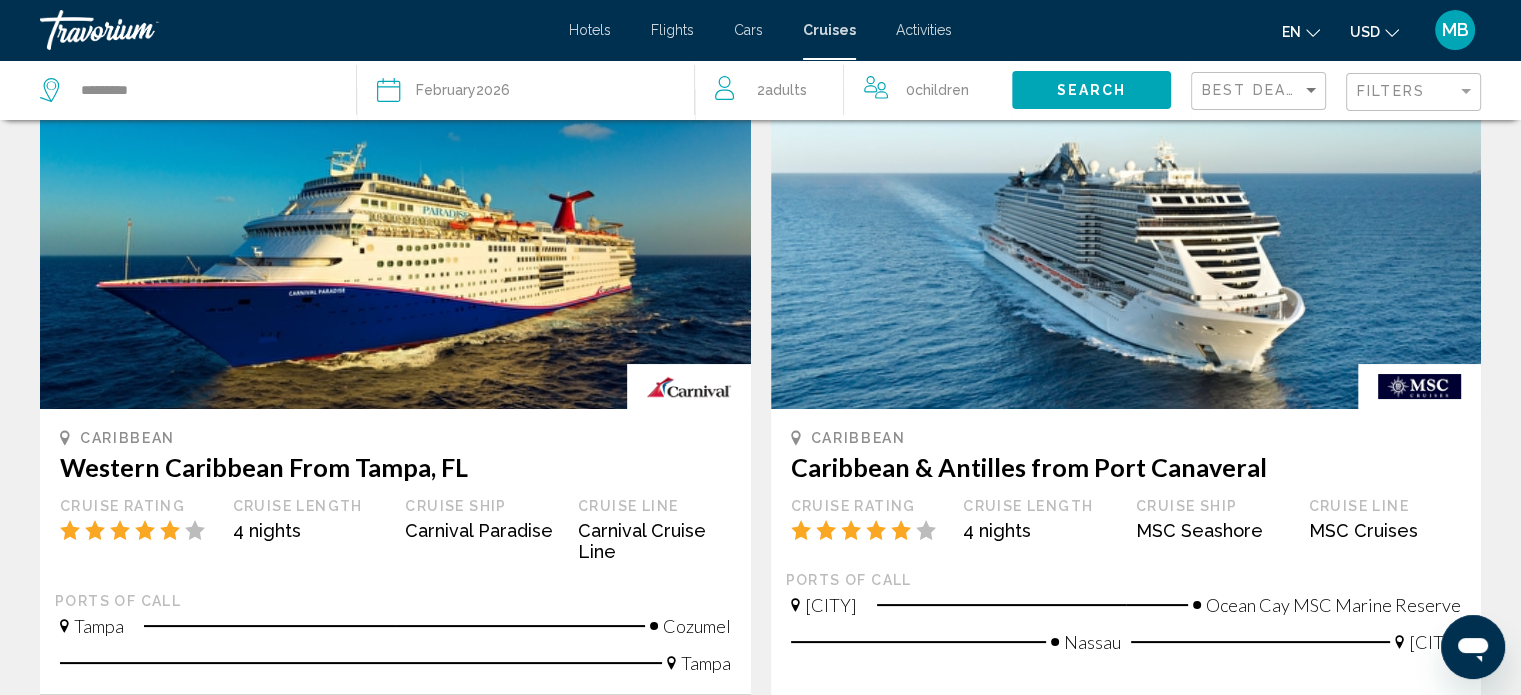 scroll, scrollTop: 0, scrollLeft: 0, axis: both 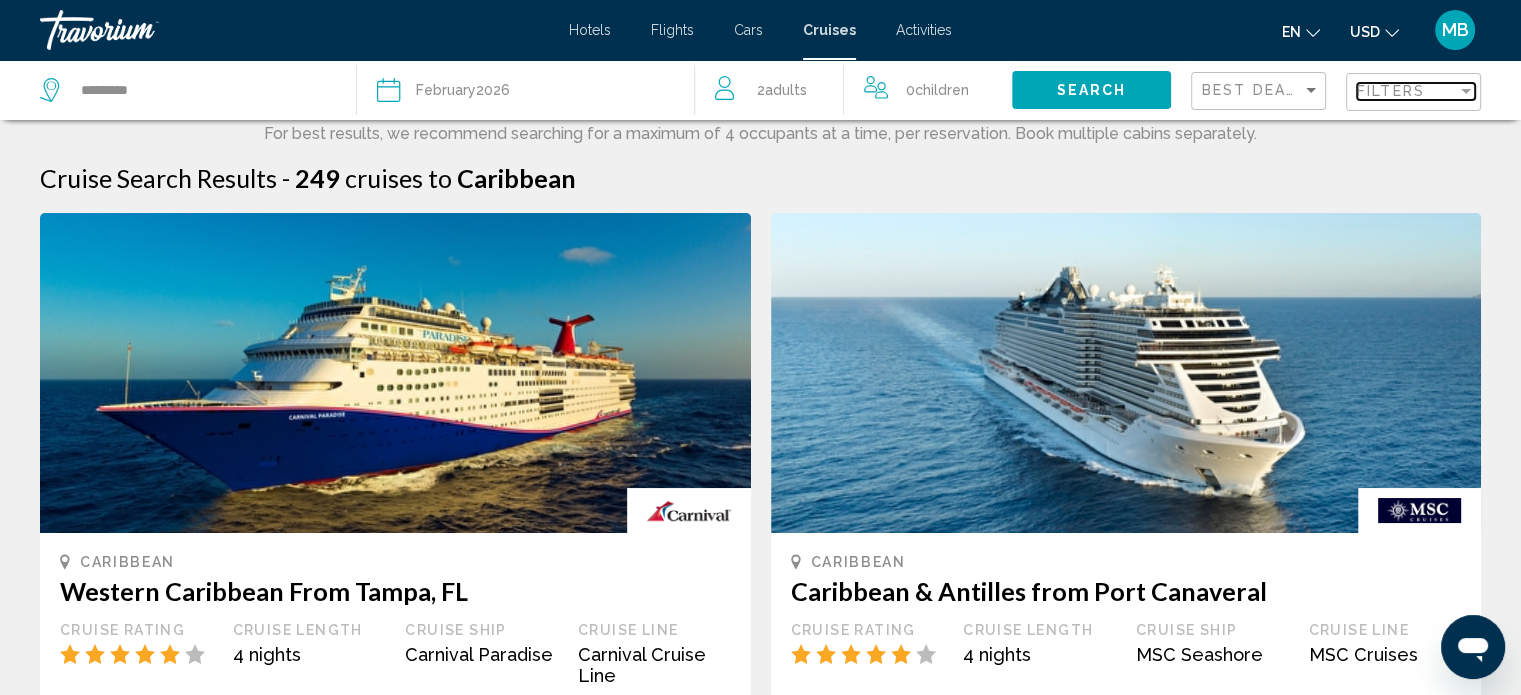click on "Filters" at bounding box center (1407, 91) 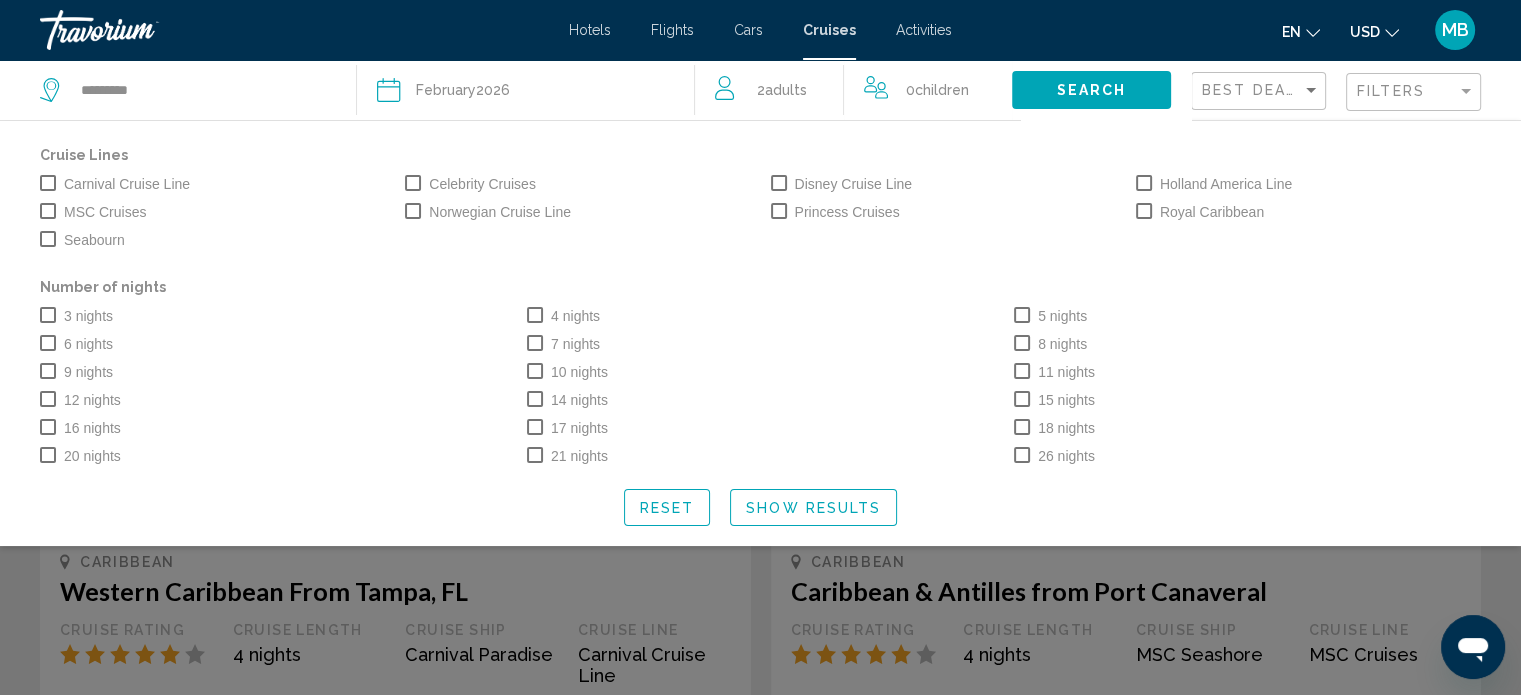 click at bounding box center [1144, 211] 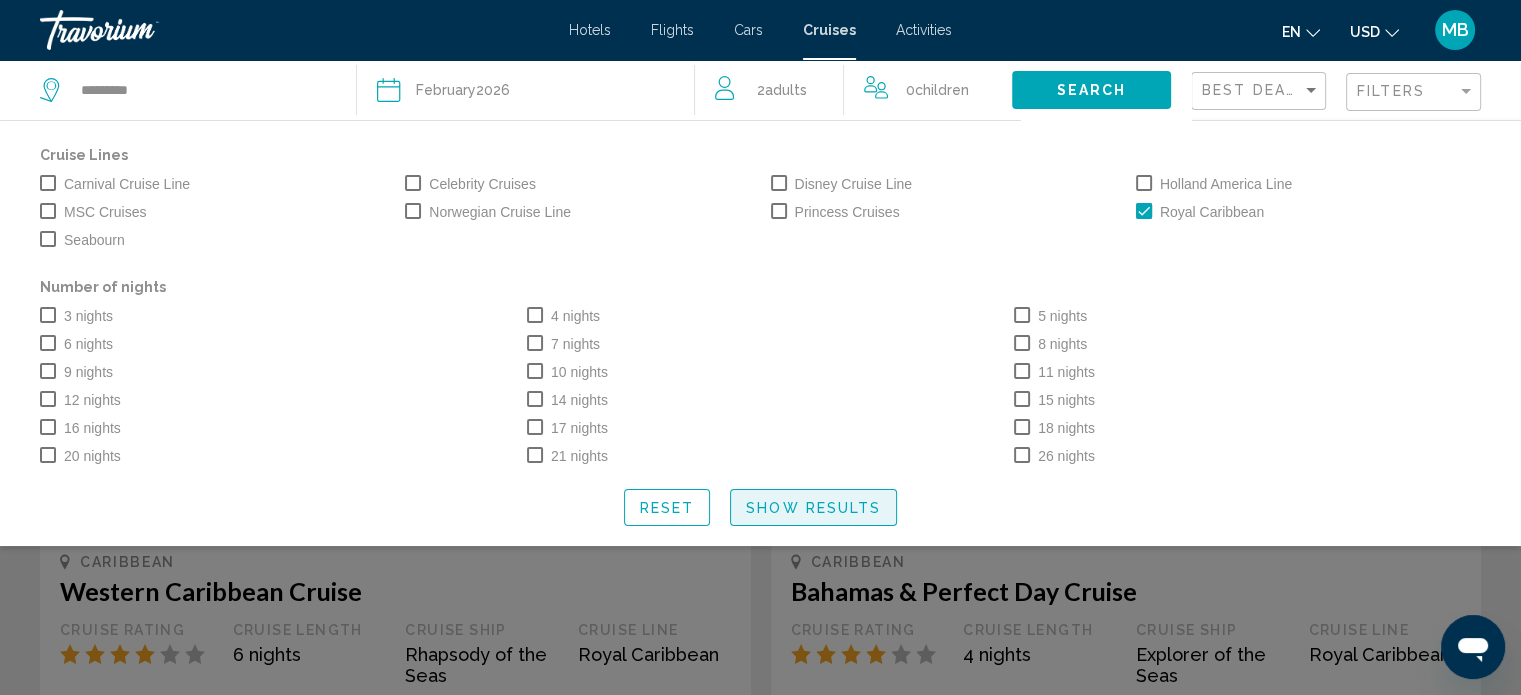 click on "Show Results" 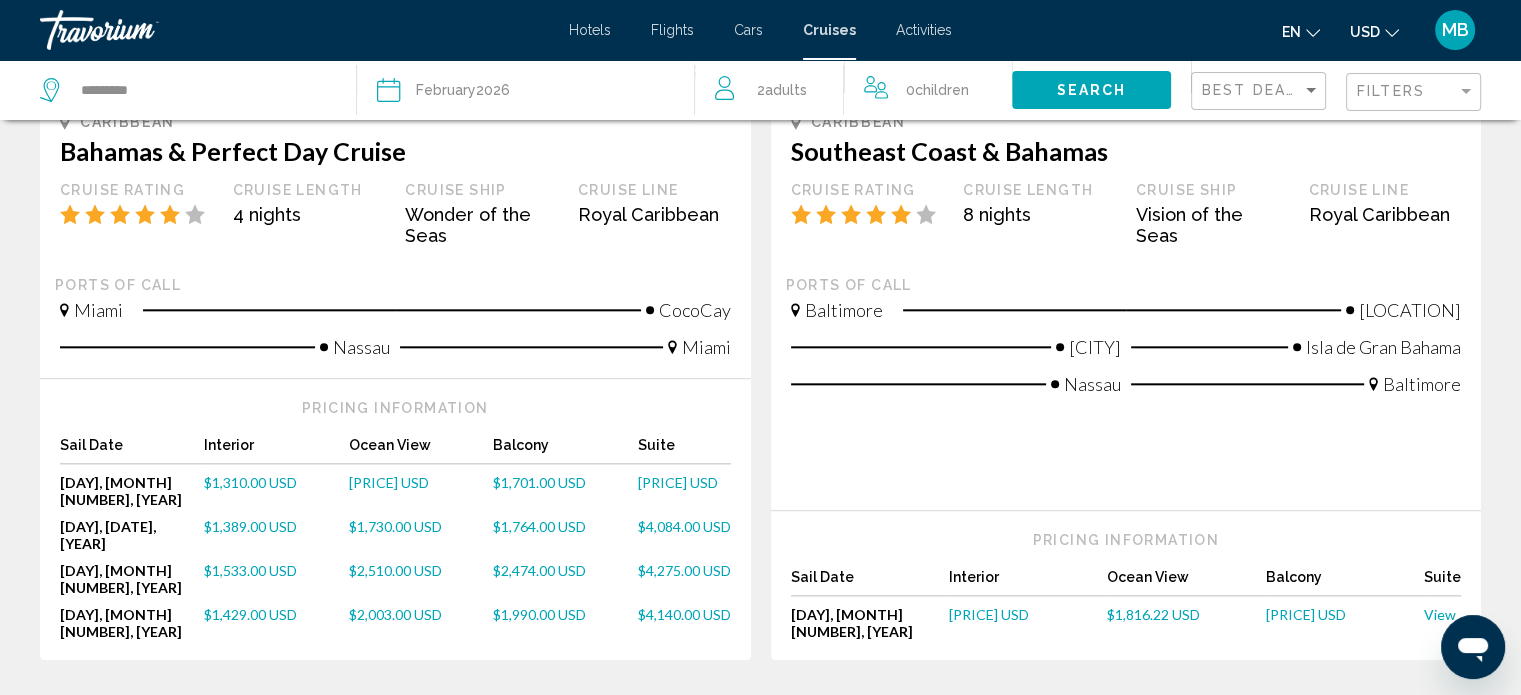 scroll, scrollTop: 2357, scrollLeft: 0, axis: vertical 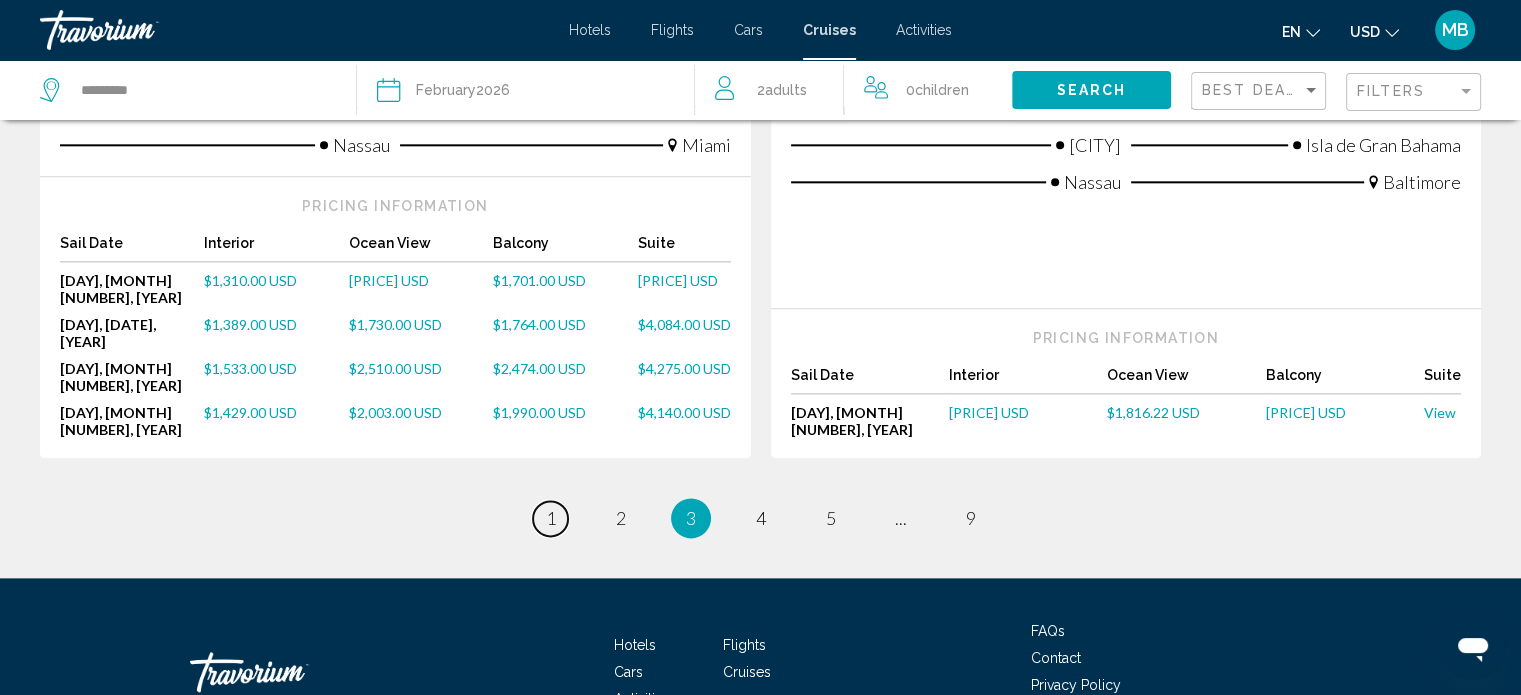 click on "1" at bounding box center [551, 518] 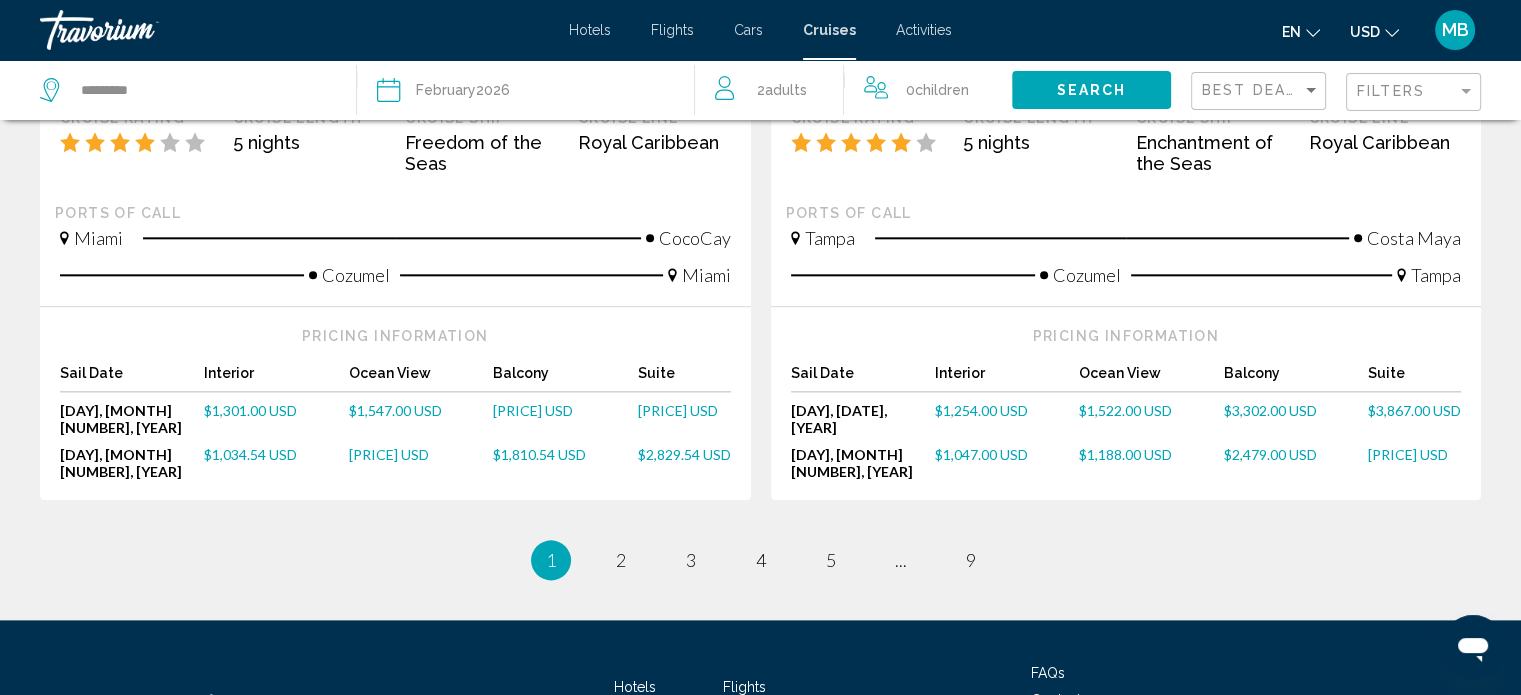 scroll, scrollTop: 2310, scrollLeft: 0, axis: vertical 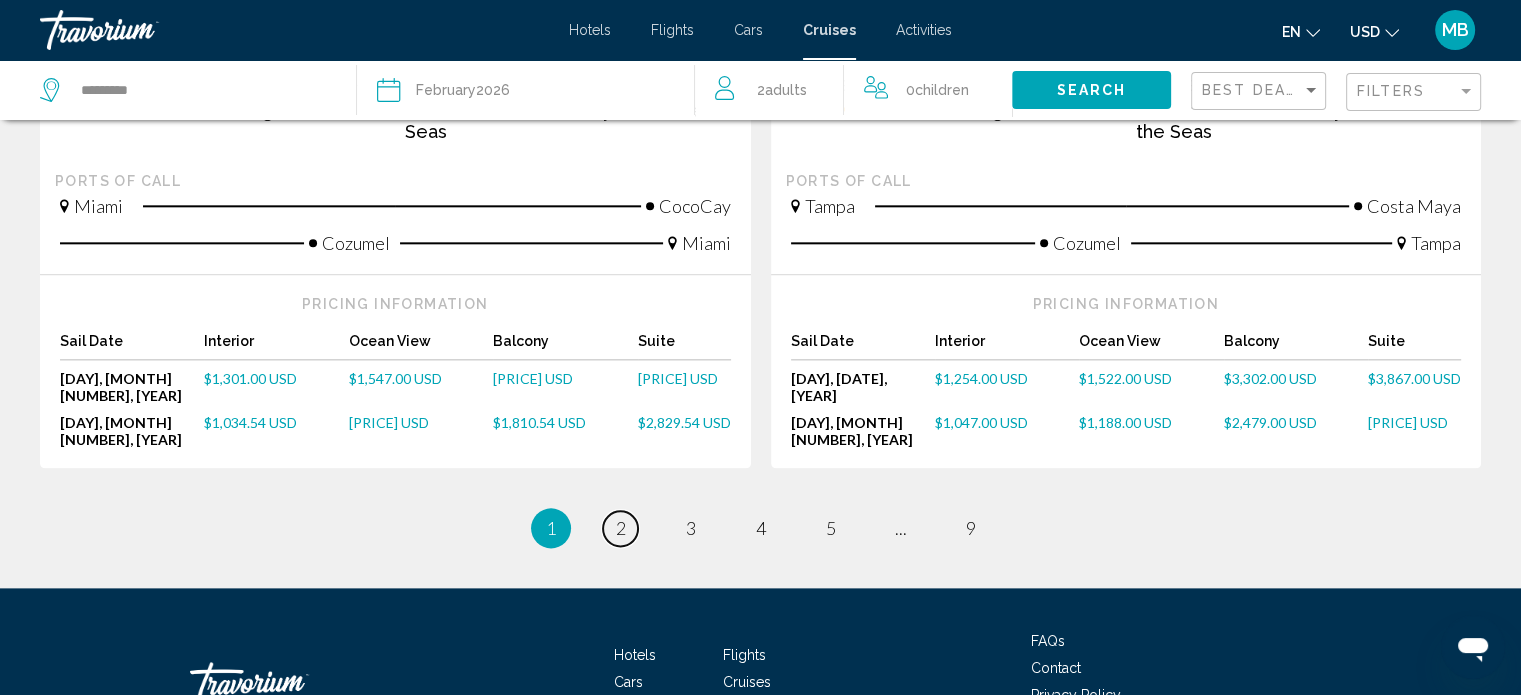 click on "2" at bounding box center (621, 528) 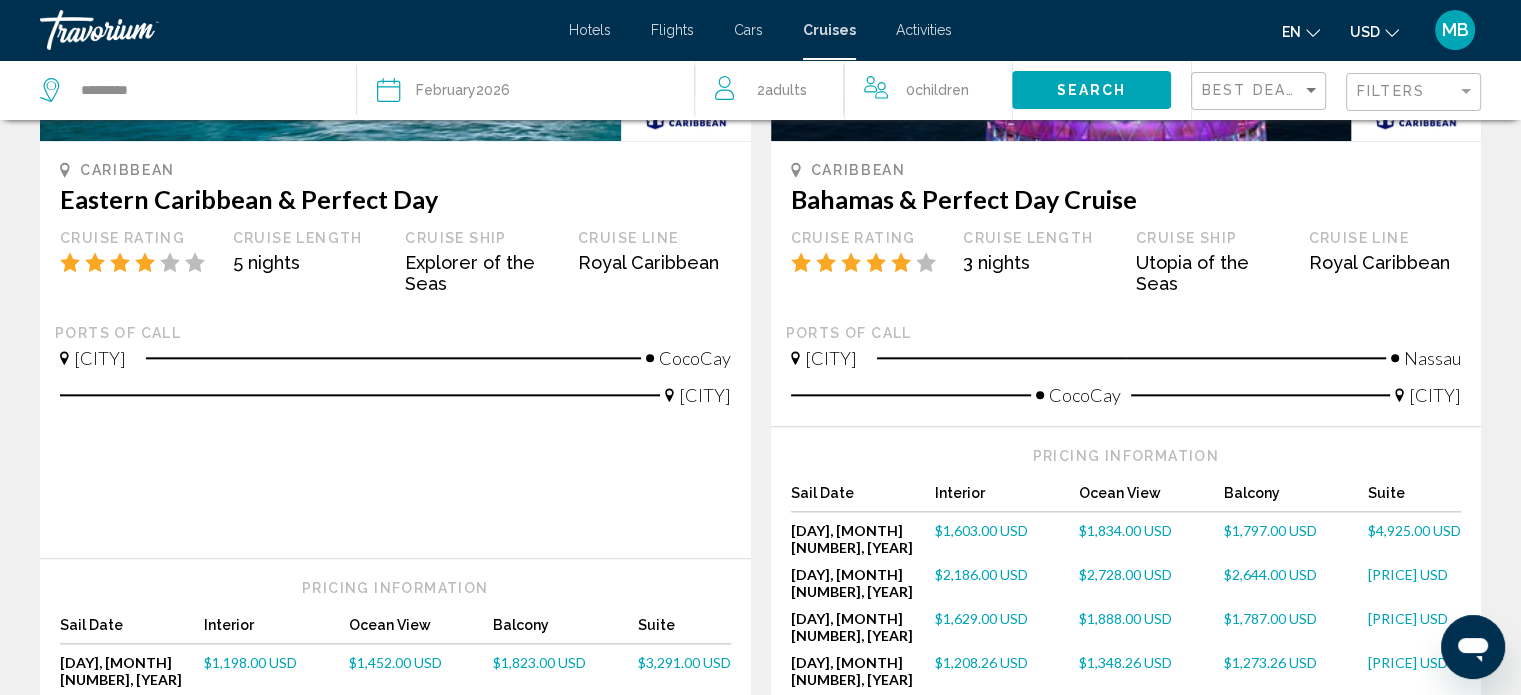 scroll, scrollTop: 2160, scrollLeft: 0, axis: vertical 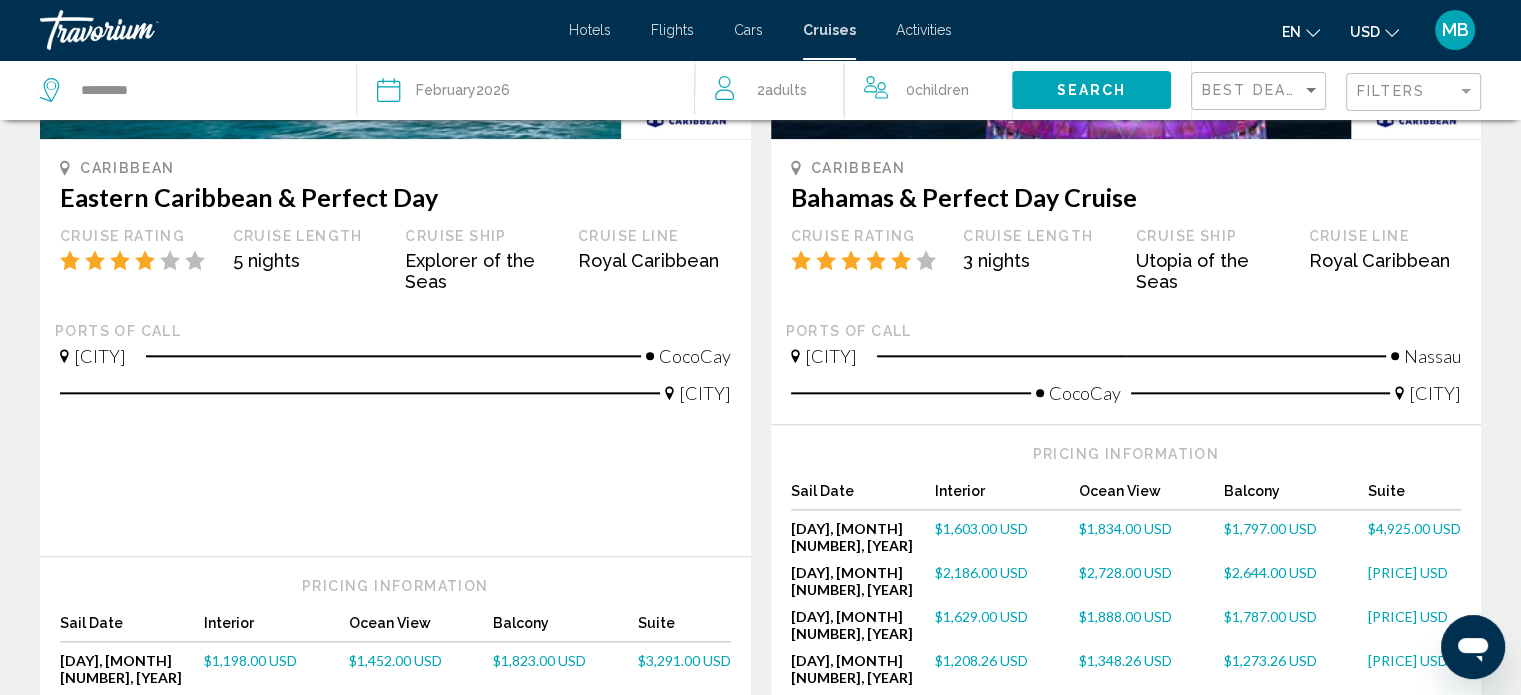 click on "3" at bounding box center (691, 766) 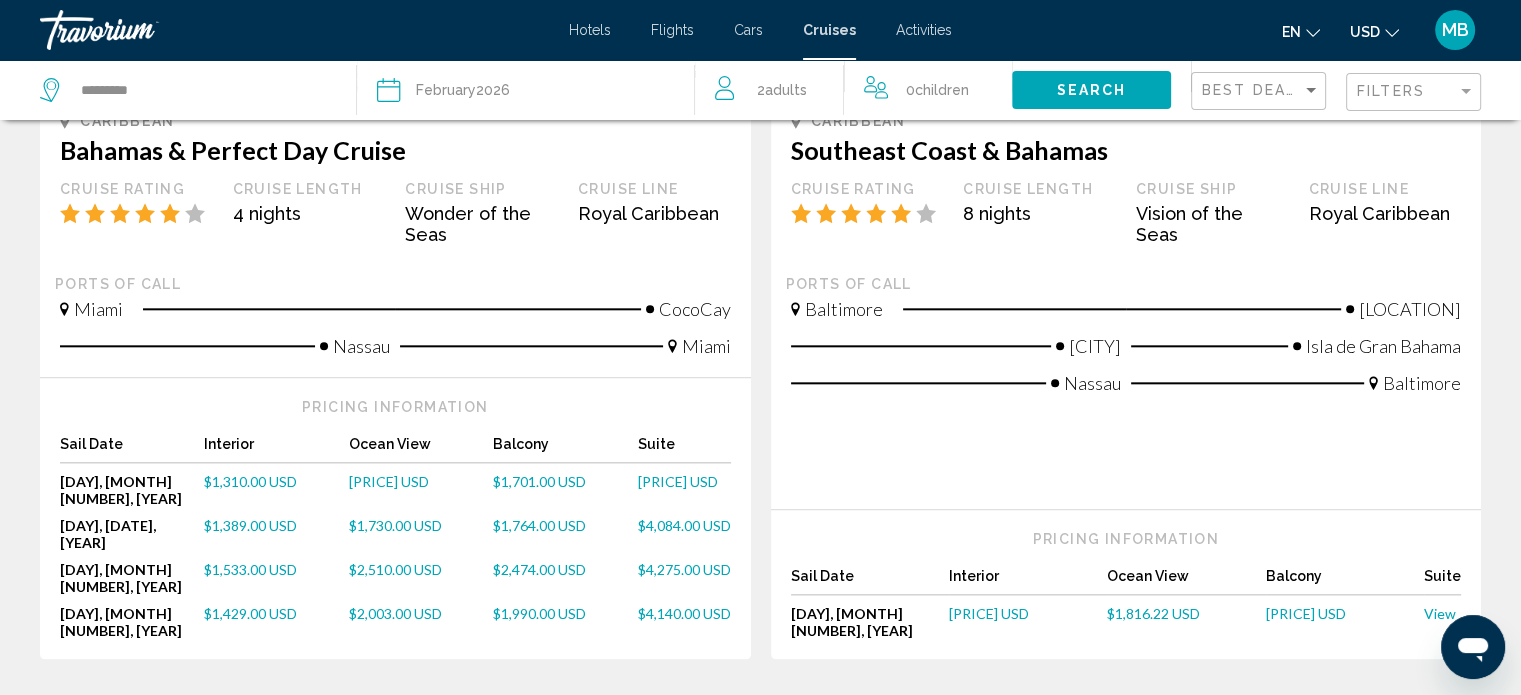 scroll, scrollTop: 2160, scrollLeft: 0, axis: vertical 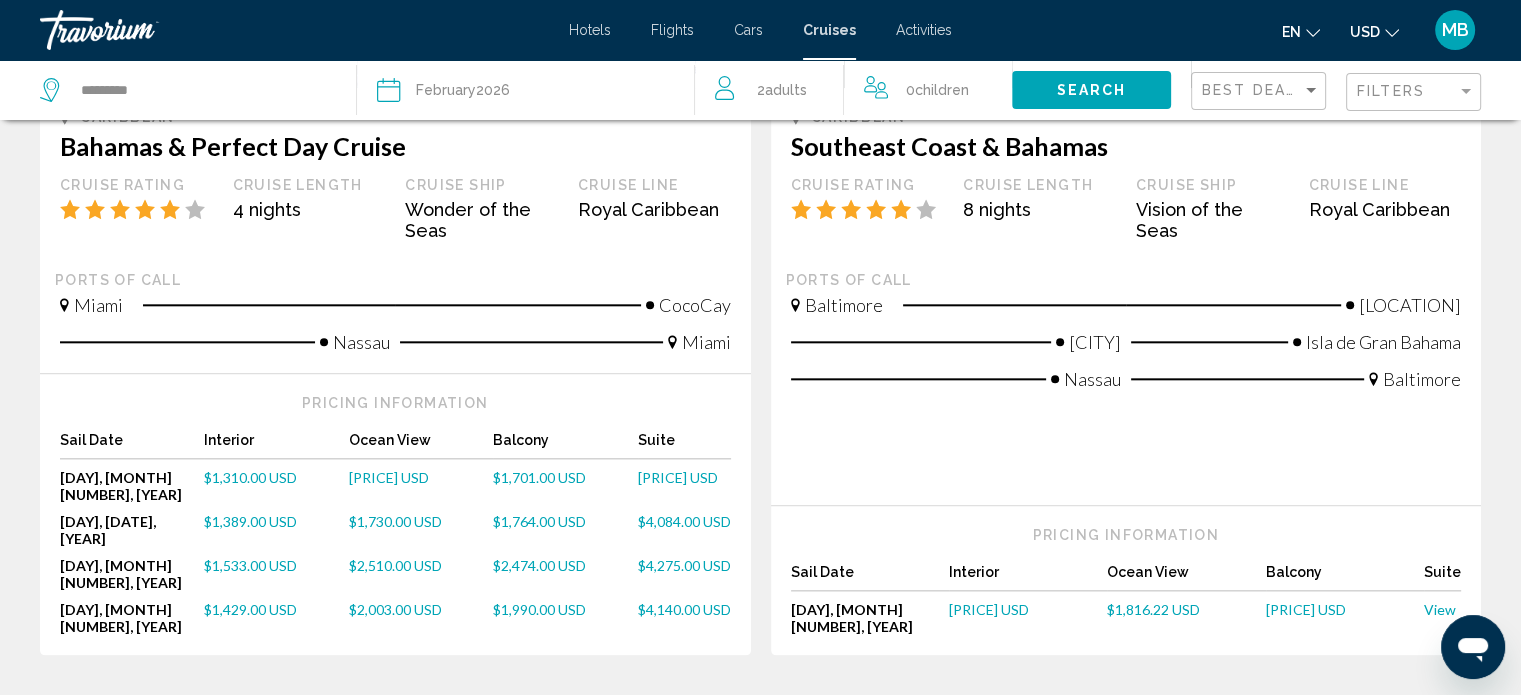 click on "page  4" at bounding box center (760, 715) 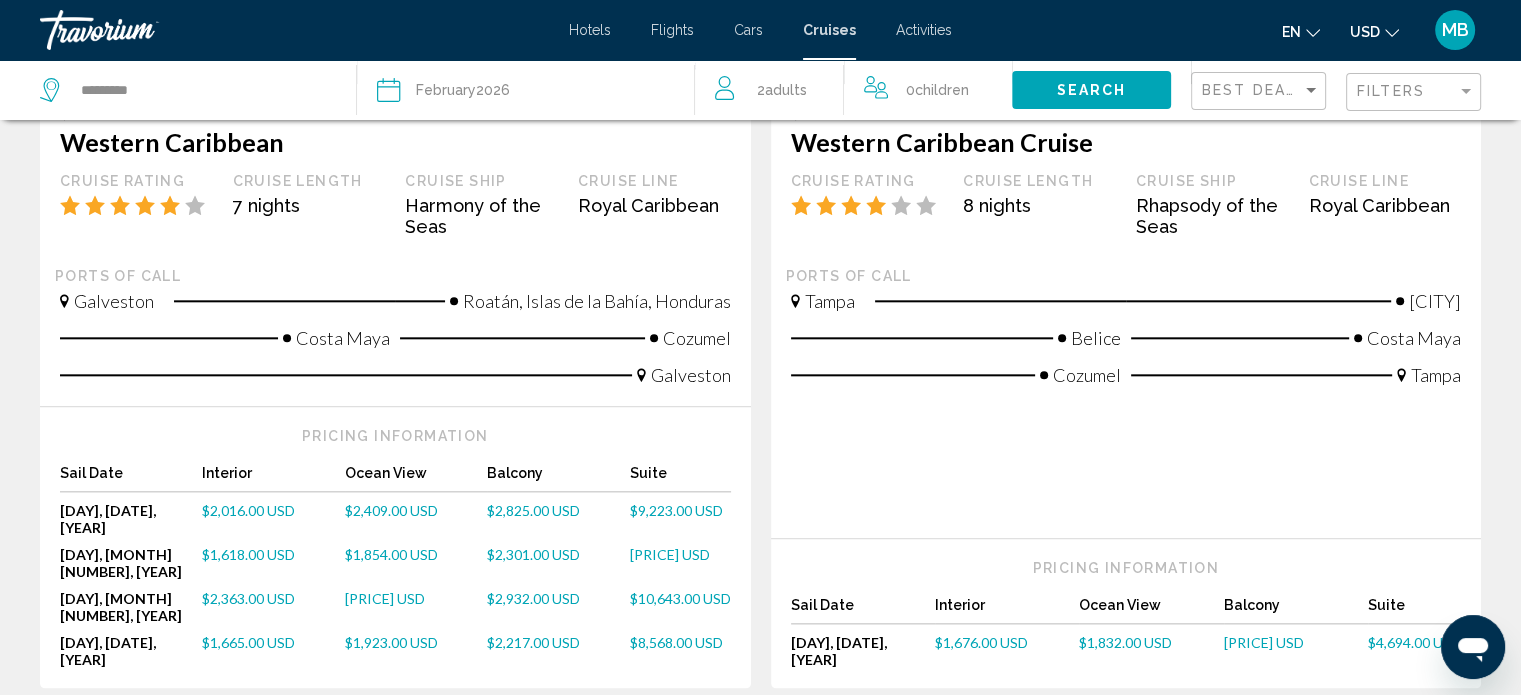 scroll, scrollTop: 2200, scrollLeft: 0, axis: vertical 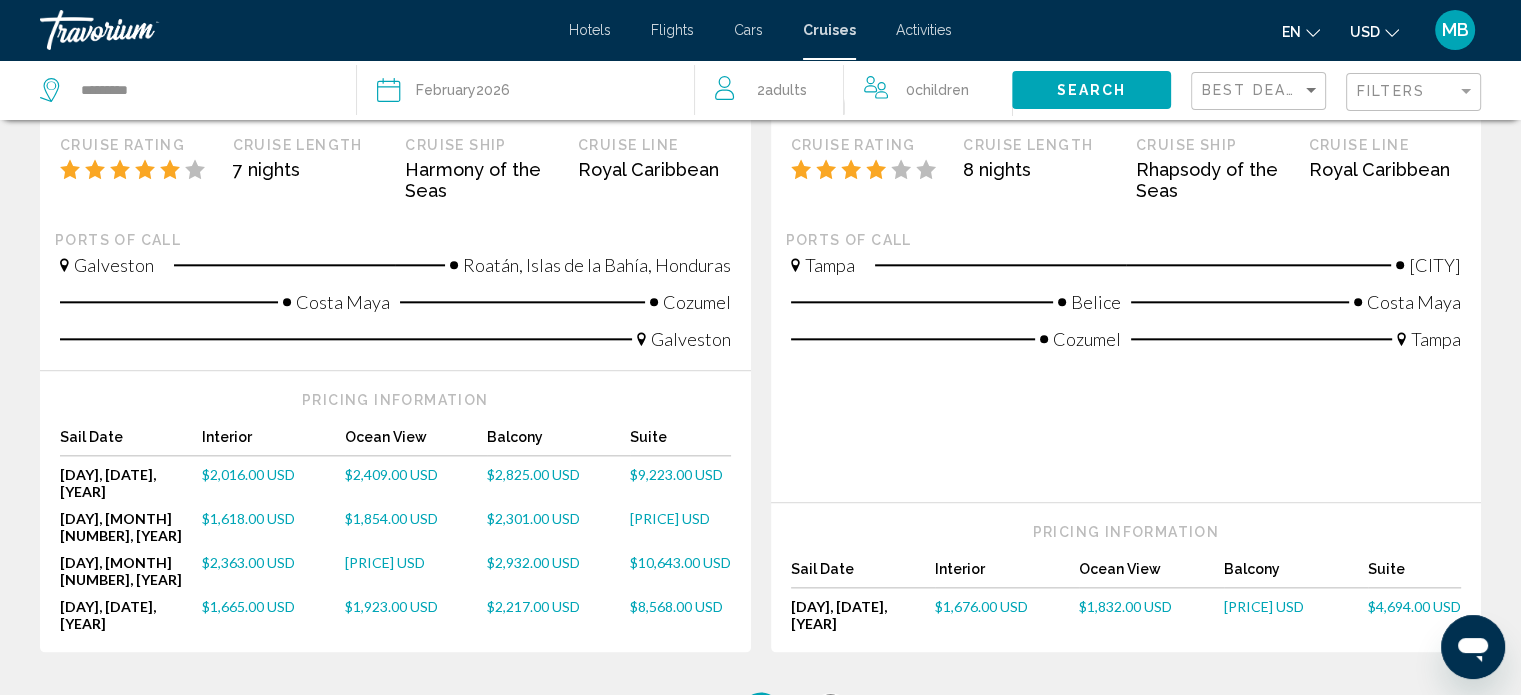 click on "5" at bounding box center (831, 712) 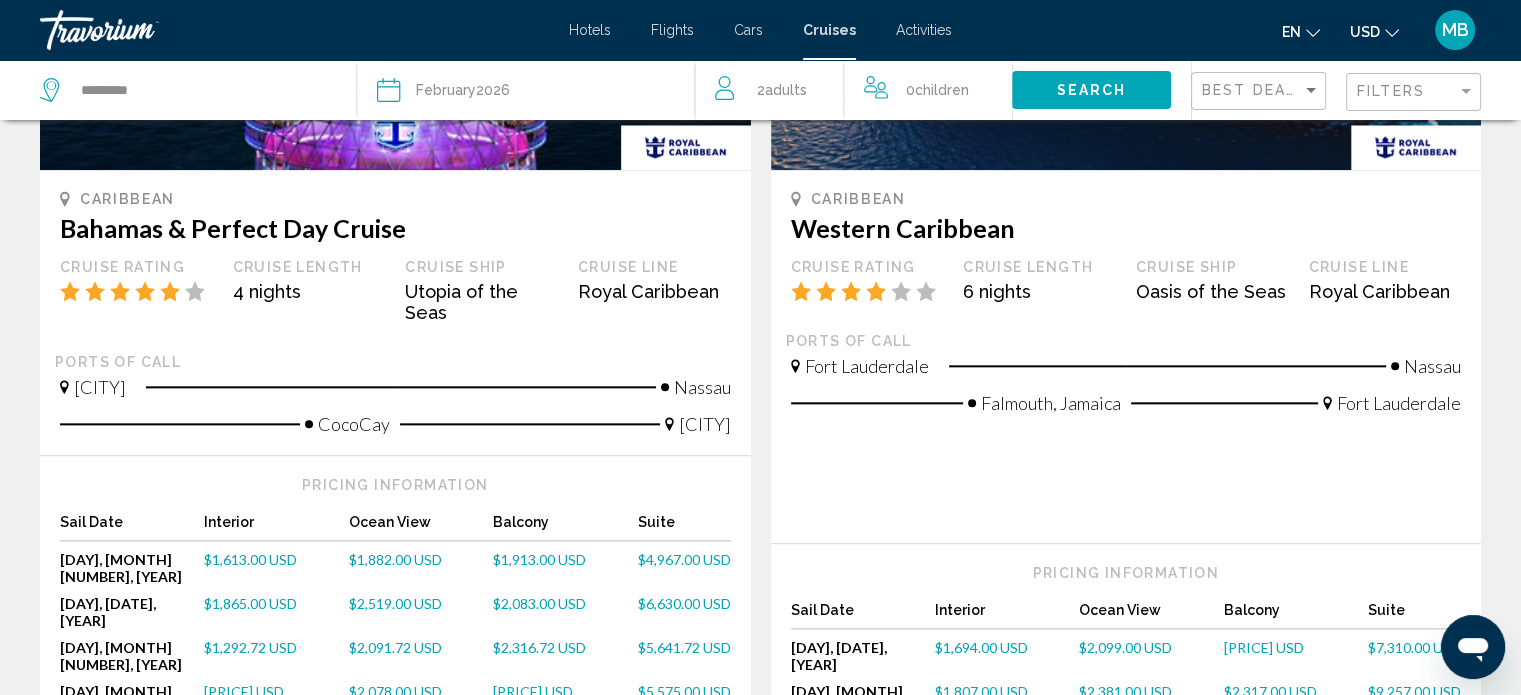 scroll, scrollTop: 2280, scrollLeft: 0, axis: vertical 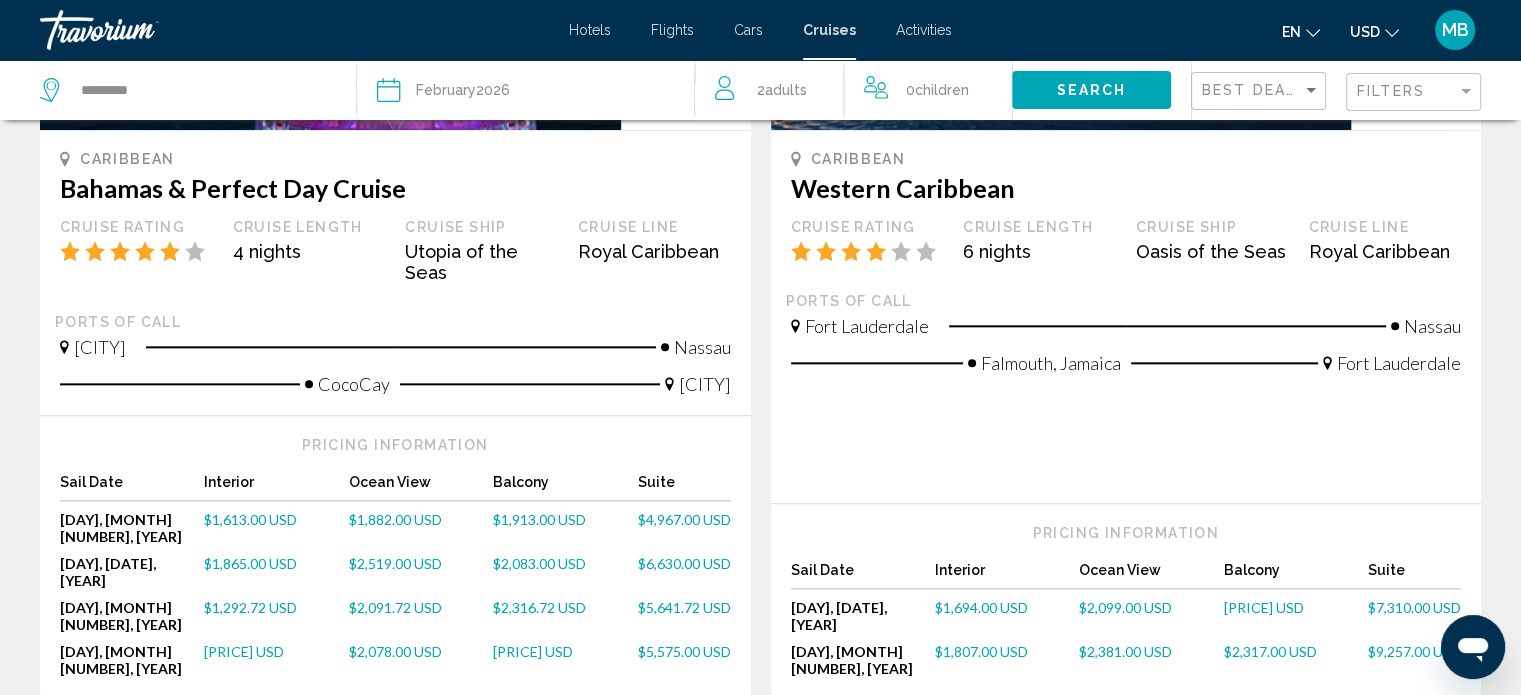 click on "6" at bounding box center (831, 757) 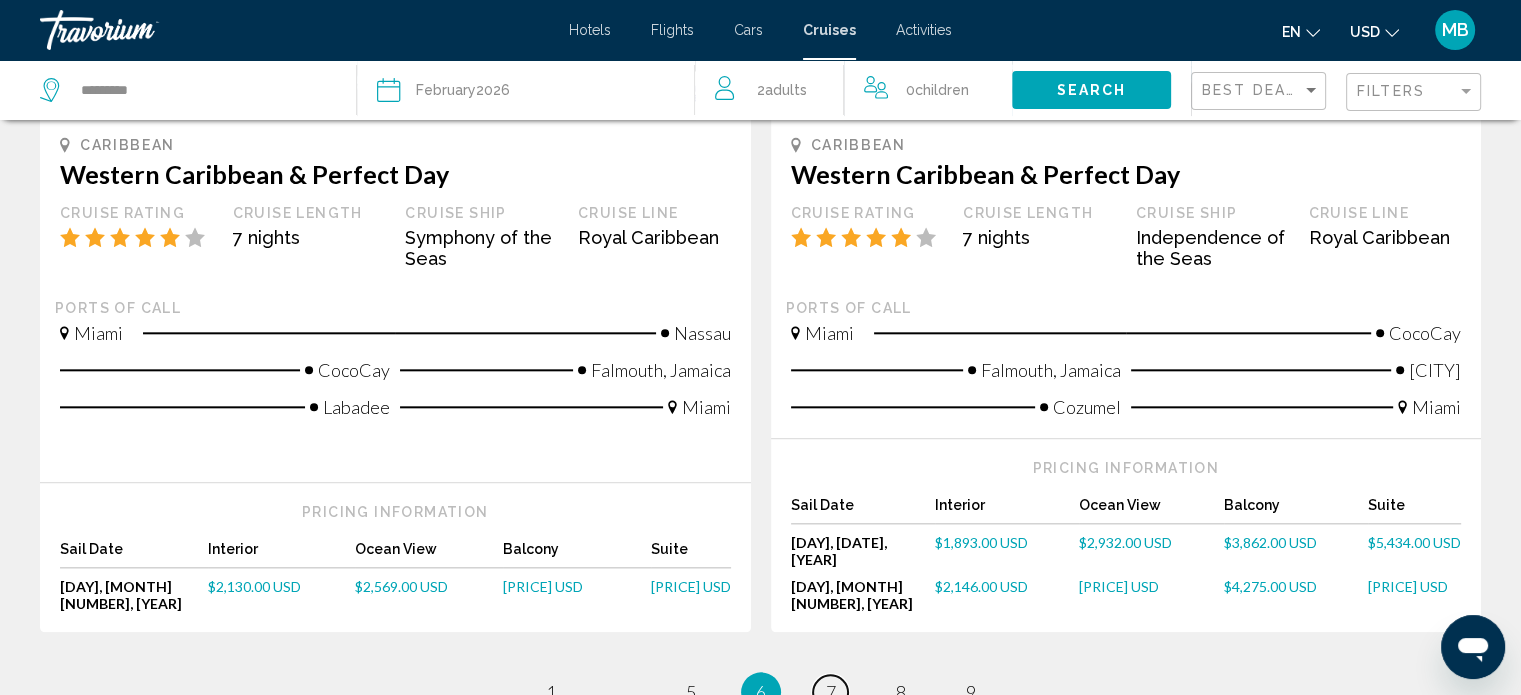 scroll, scrollTop: 2120, scrollLeft: 0, axis: vertical 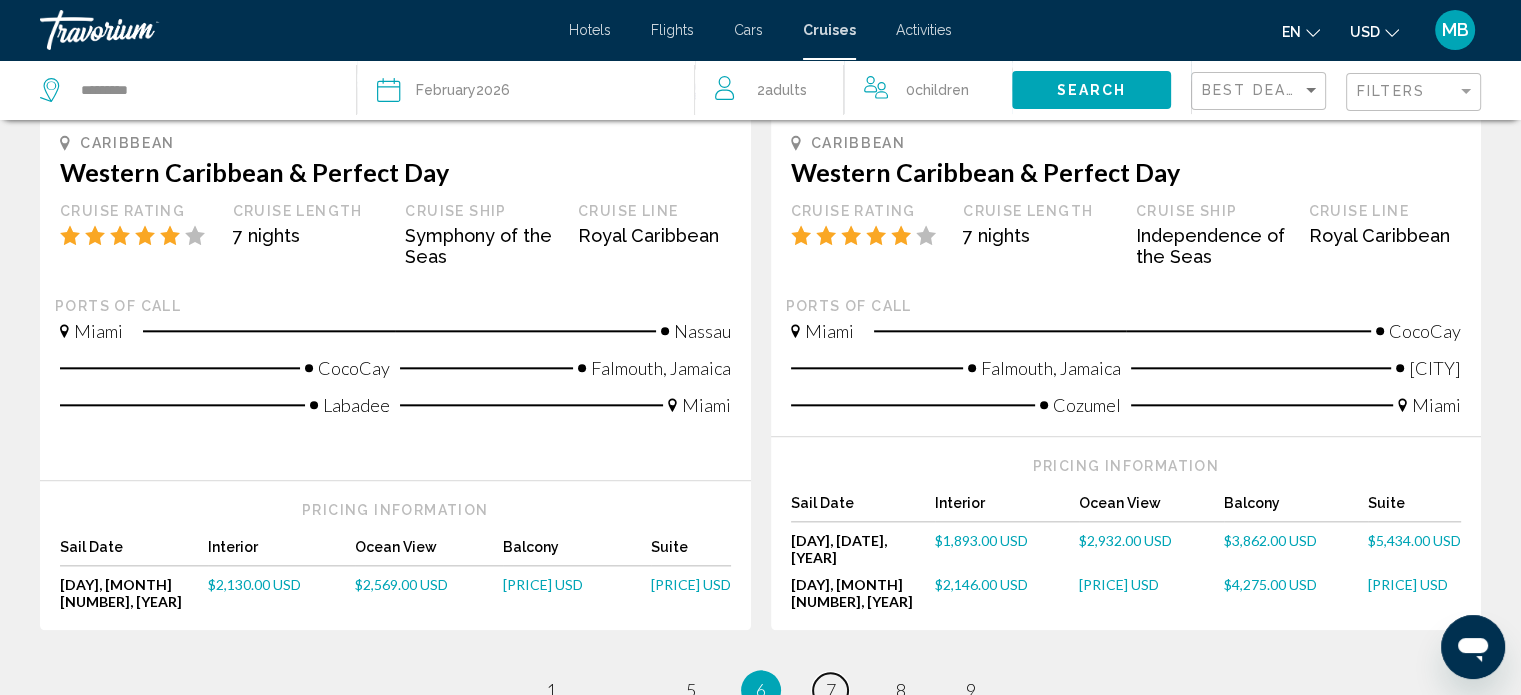 click on "7" at bounding box center [831, 690] 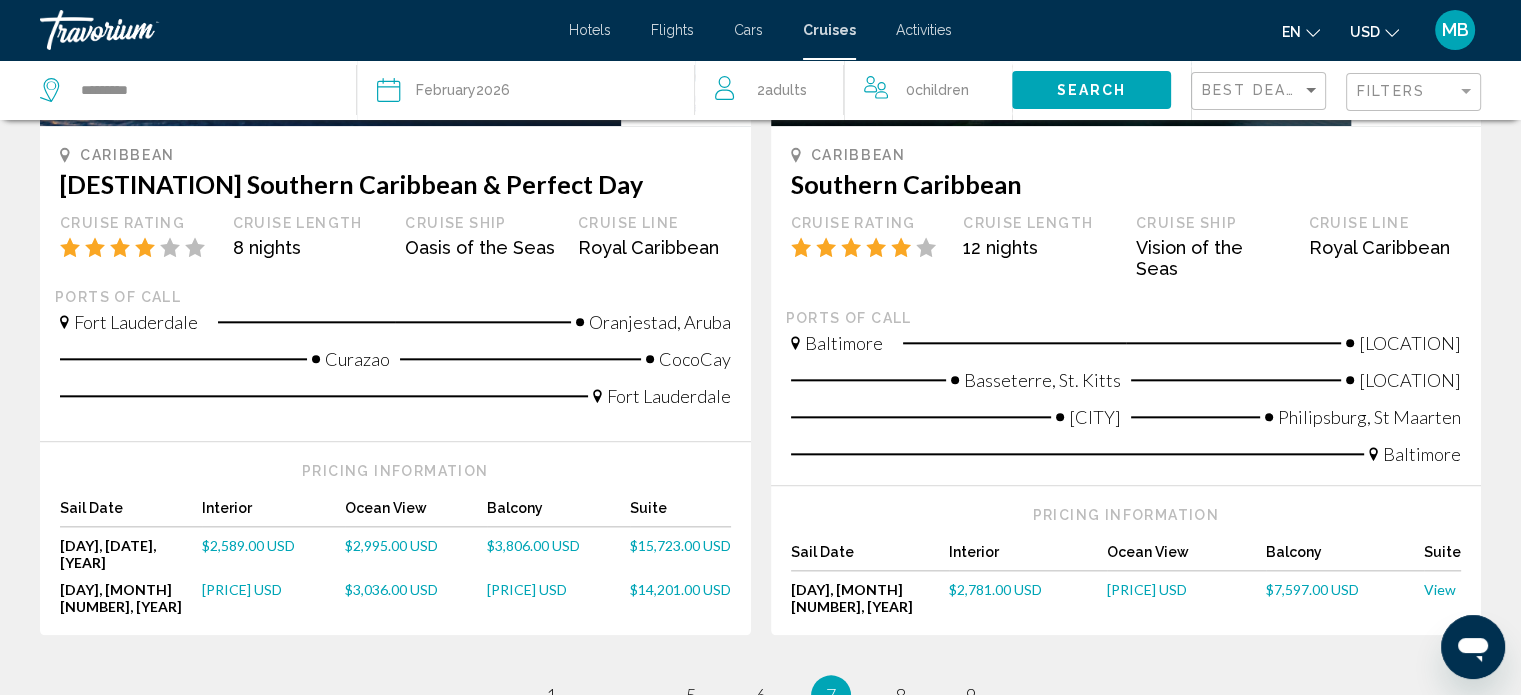 scroll, scrollTop: 2160, scrollLeft: 0, axis: vertical 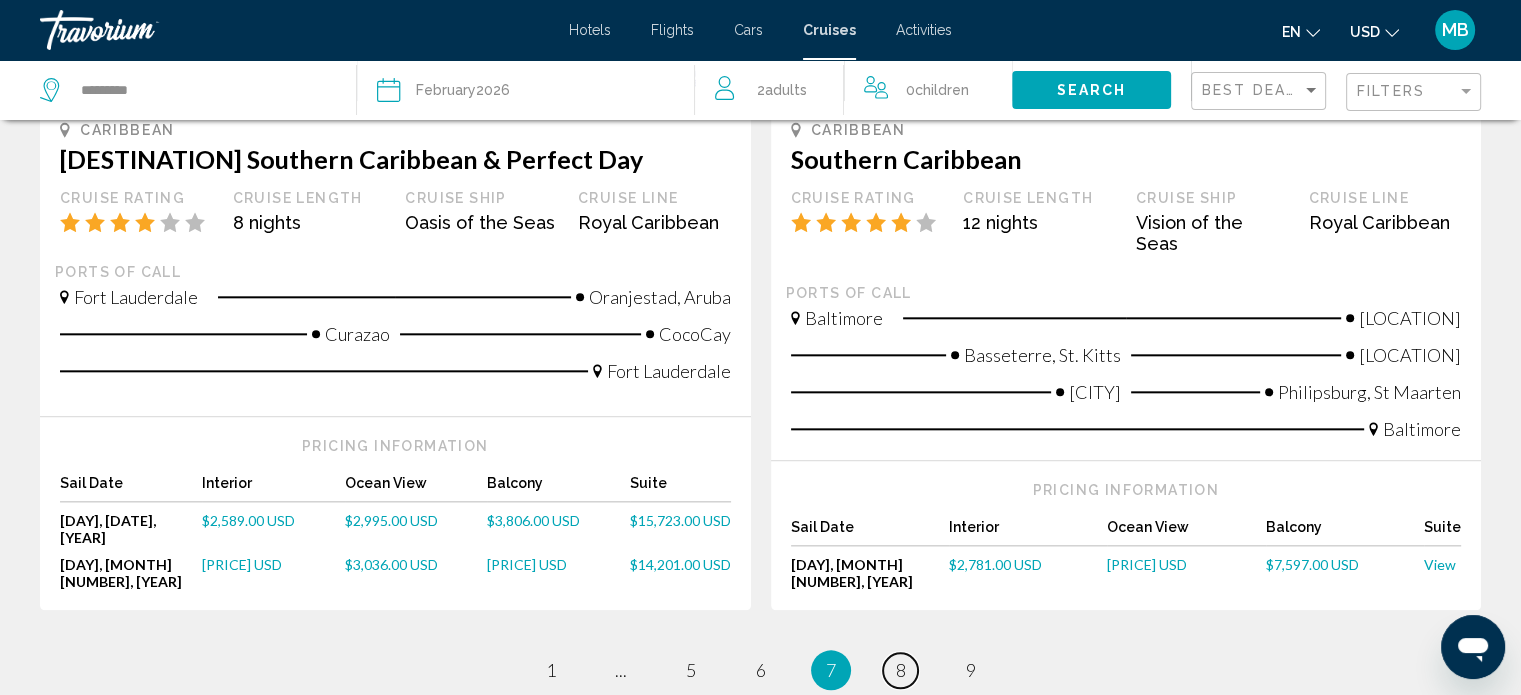 click on "page  8" at bounding box center (900, 670) 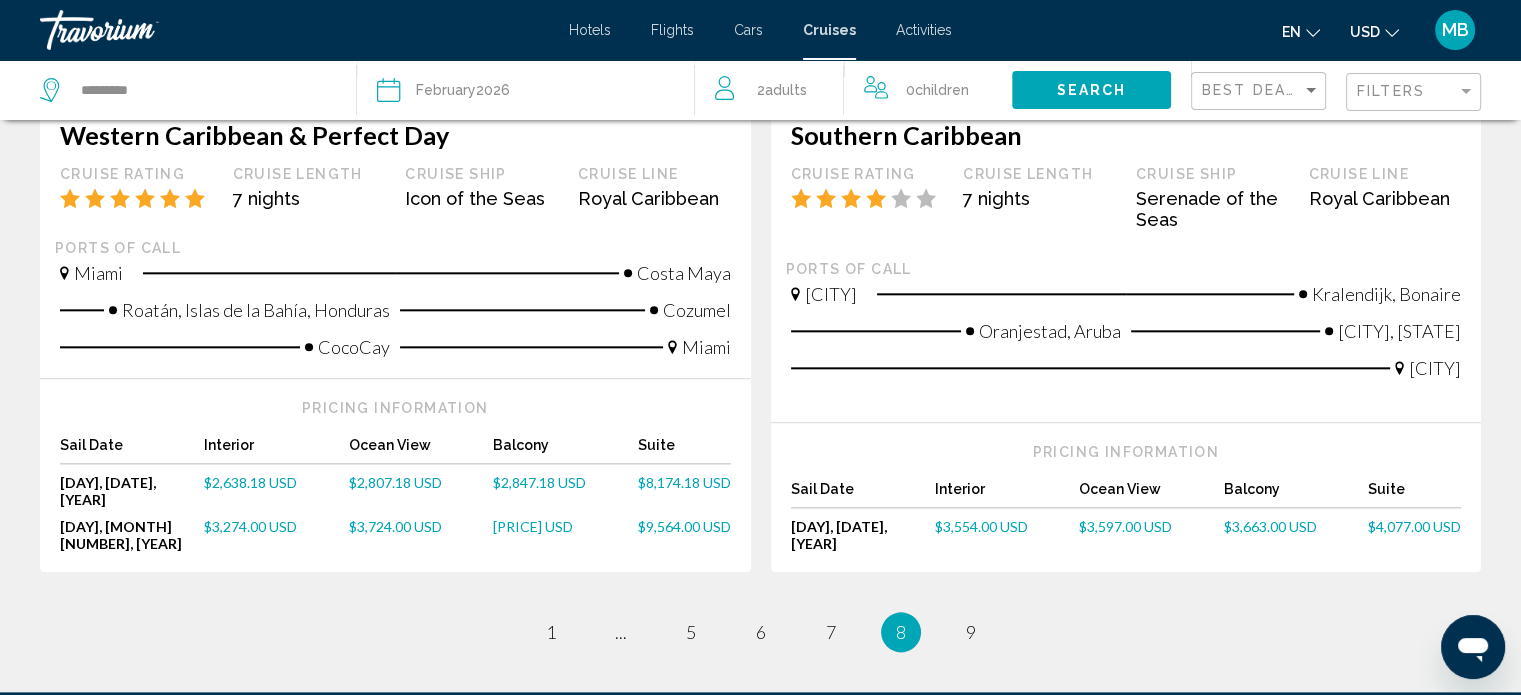 scroll, scrollTop: 2210, scrollLeft: 0, axis: vertical 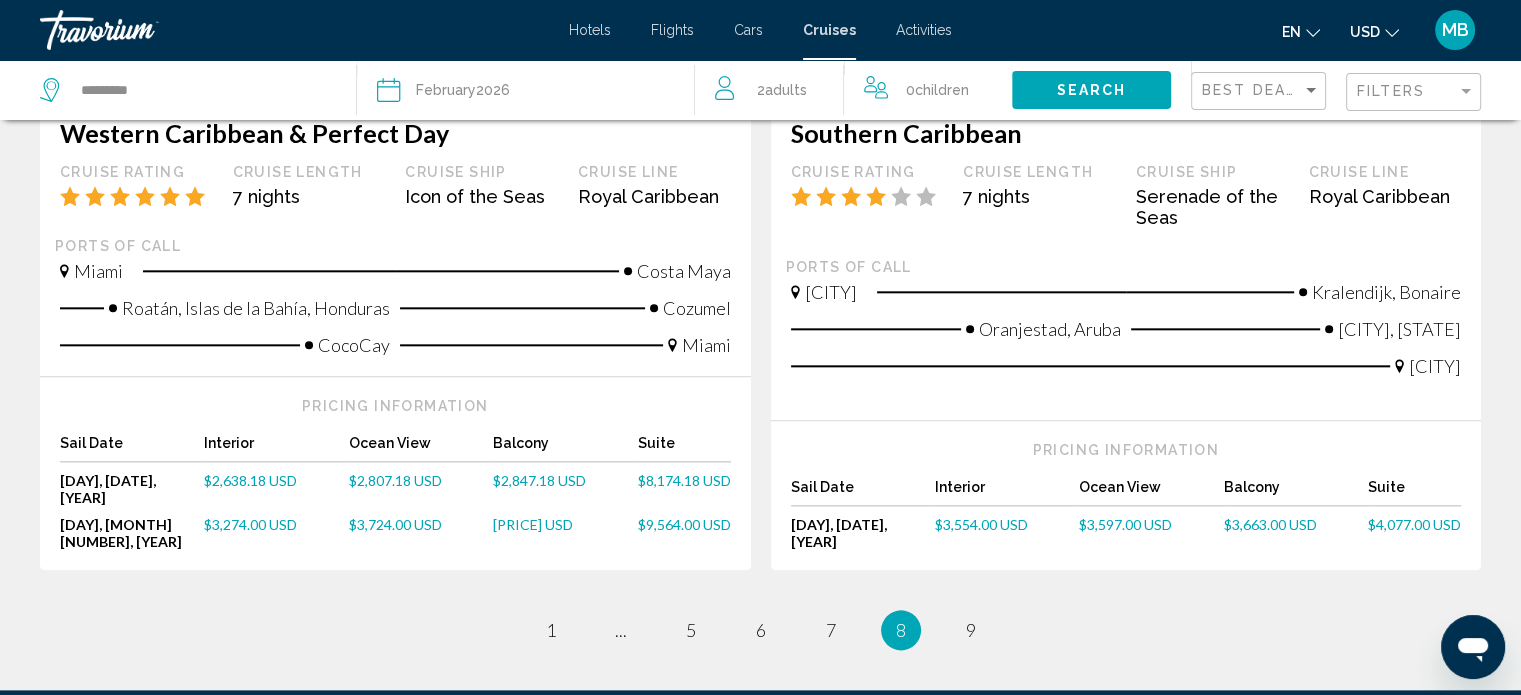 click on "*********
Date [DATE]
2026
January February March April May June July August September October November December
2  Adult Adults
0  Child Children Search Best Deals Filters For best results, we recommend searching for a maximum of 4 occupants at a time, per reservation. Book multiple cabins separately. Cruise Search Results  -  54 cruises to Caribbean
Caribbean Eastern Caribbean & Perfect Day Cruise Rating
Cruise Length 8 nights Cruise Ship Allure of the Seas Cruise Line Royal Caribbean Ports of call
[CITY] Charlotte Amalie Basseterre, St. Kitts San Juan CocoCay" 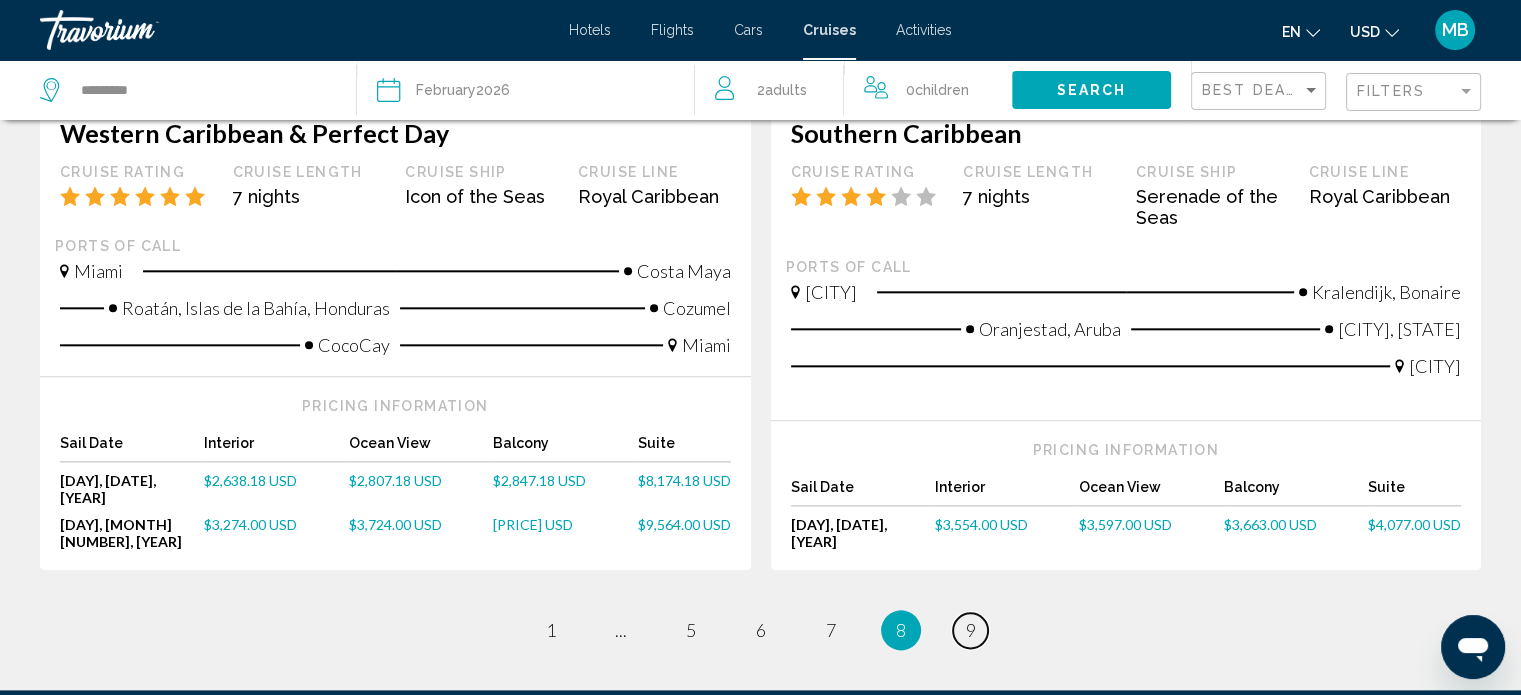 click on "9" at bounding box center [971, 630] 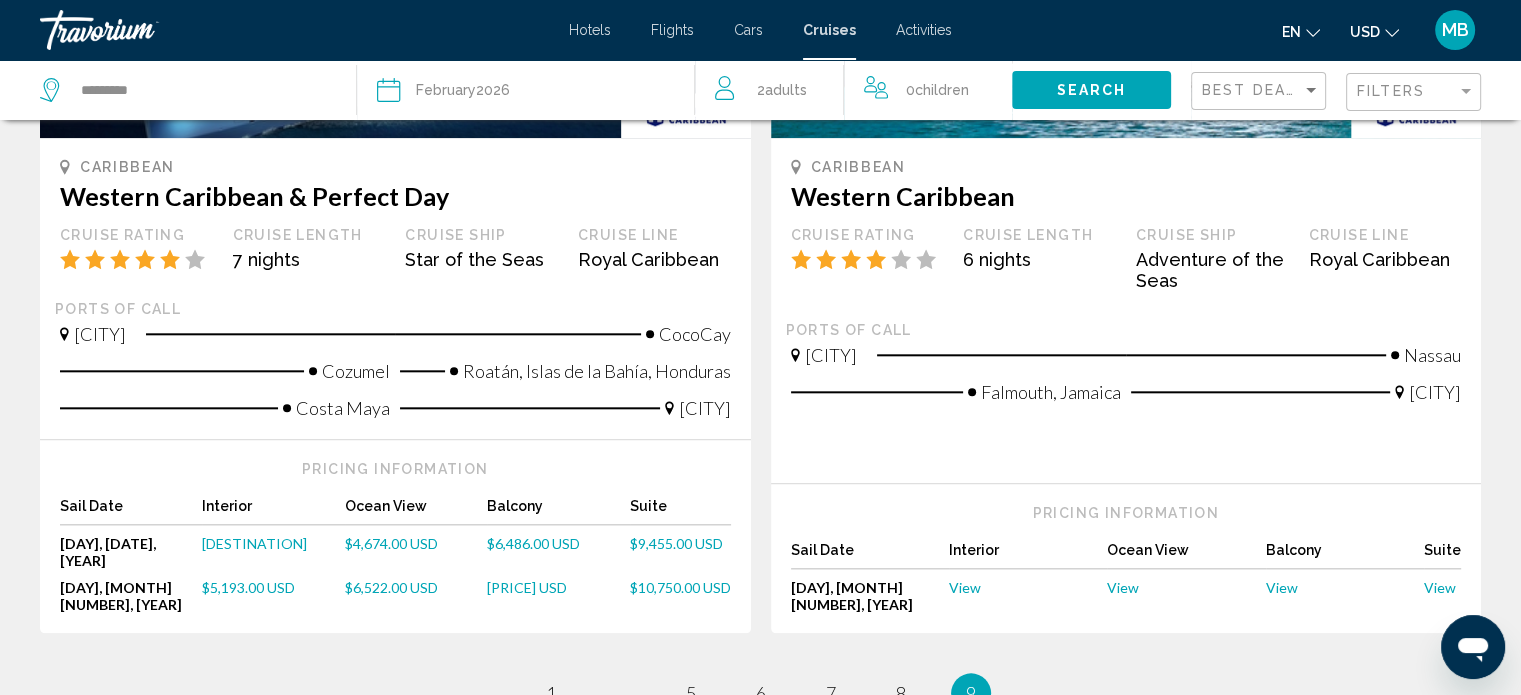 scroll, scrollTop: 2120, scrollLeft: 0, axis: vertical 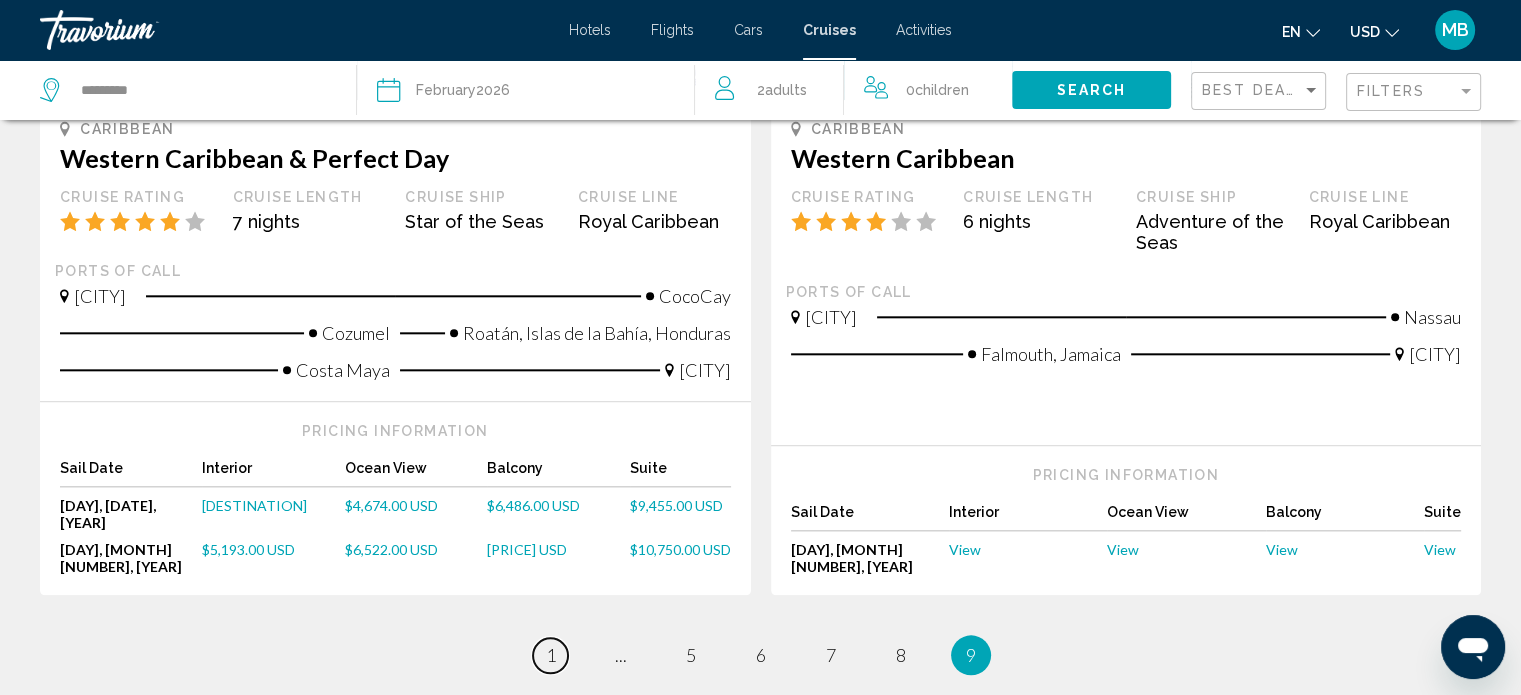 click on "page  1" at bounding box center (550, 655) 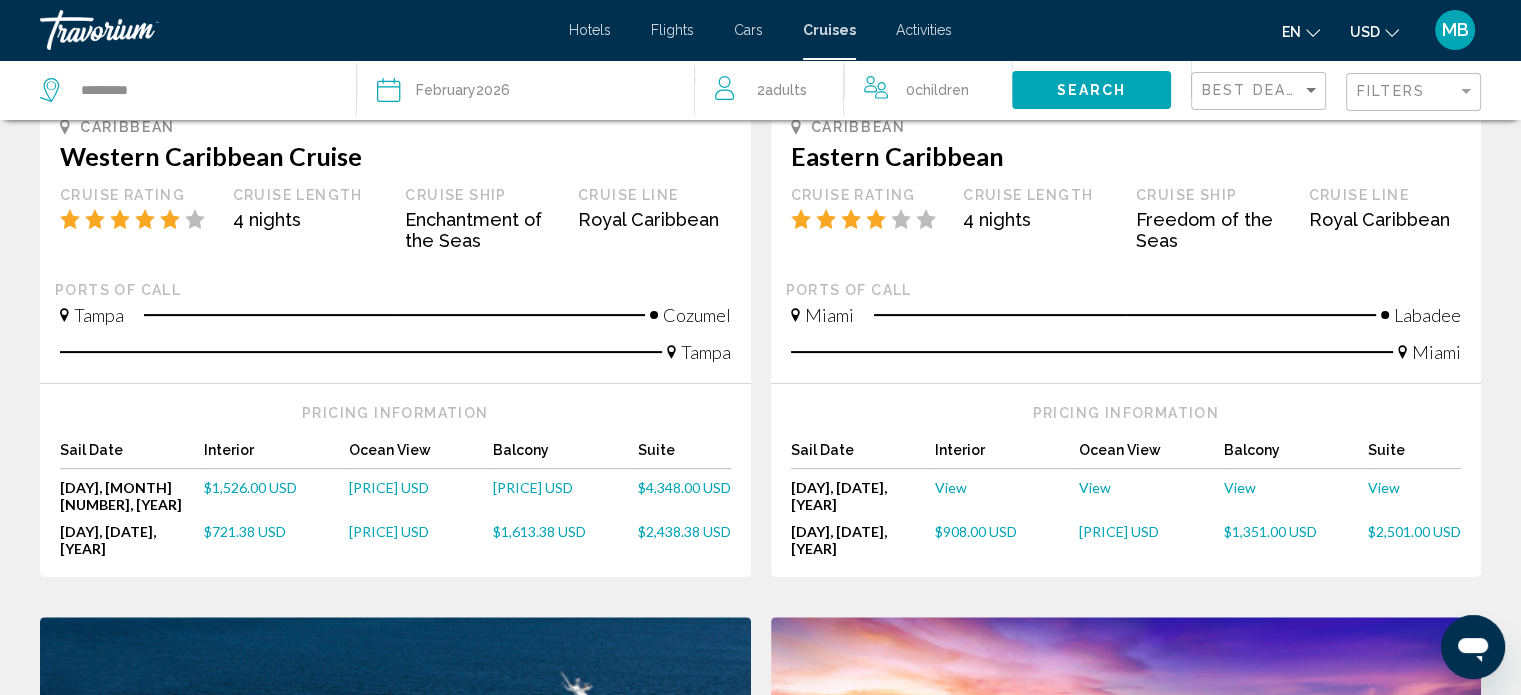 scroll, scrollTop: 440, scrollLeft: 0, axis: vertical 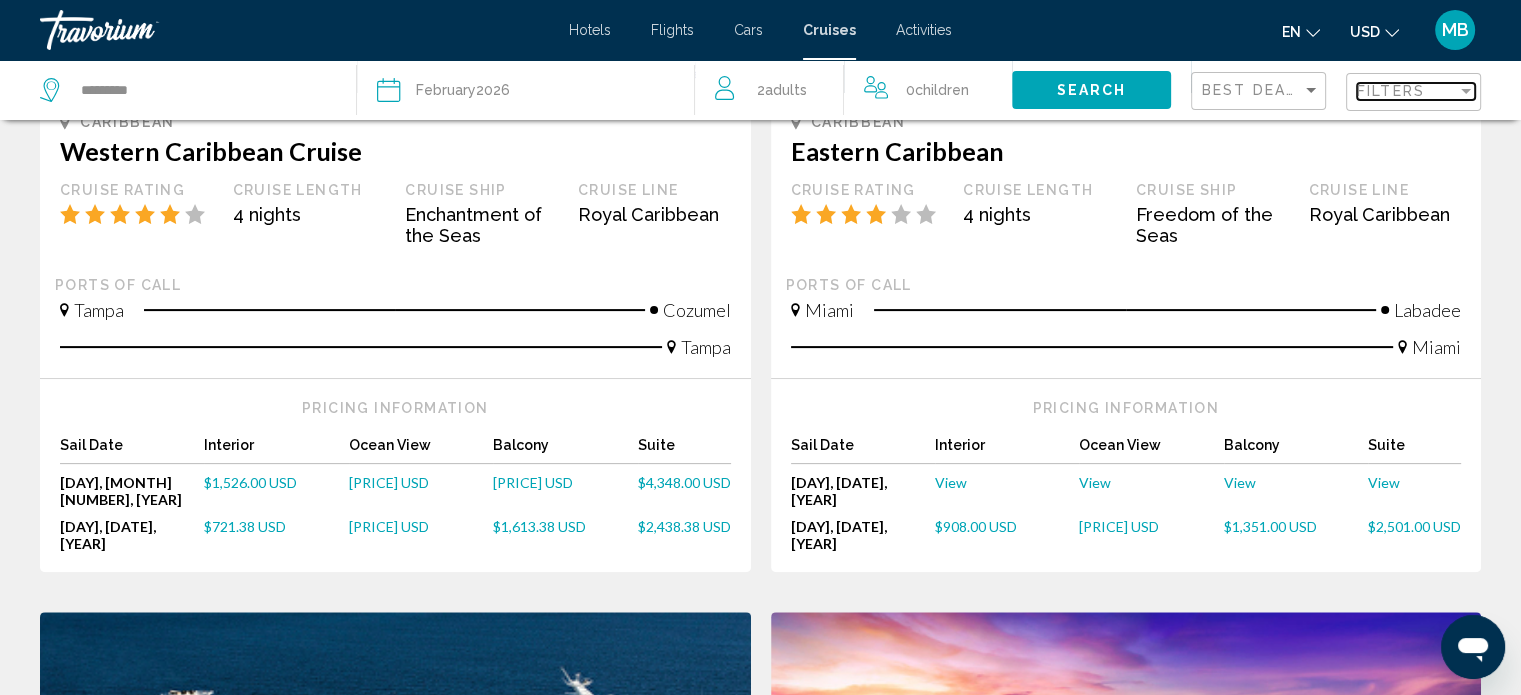 click on "Filters" at bounding box center [1391, 91] 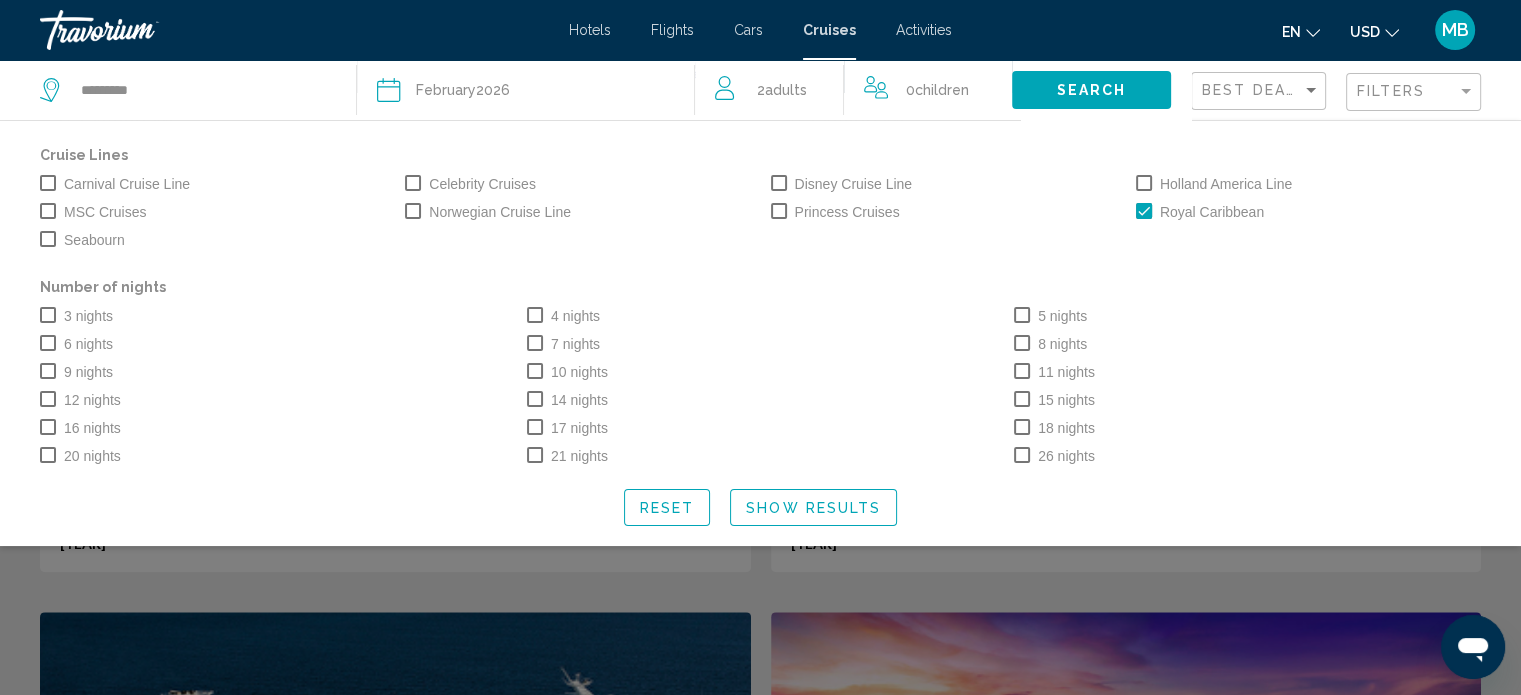 click at bounding box center [535, 315] 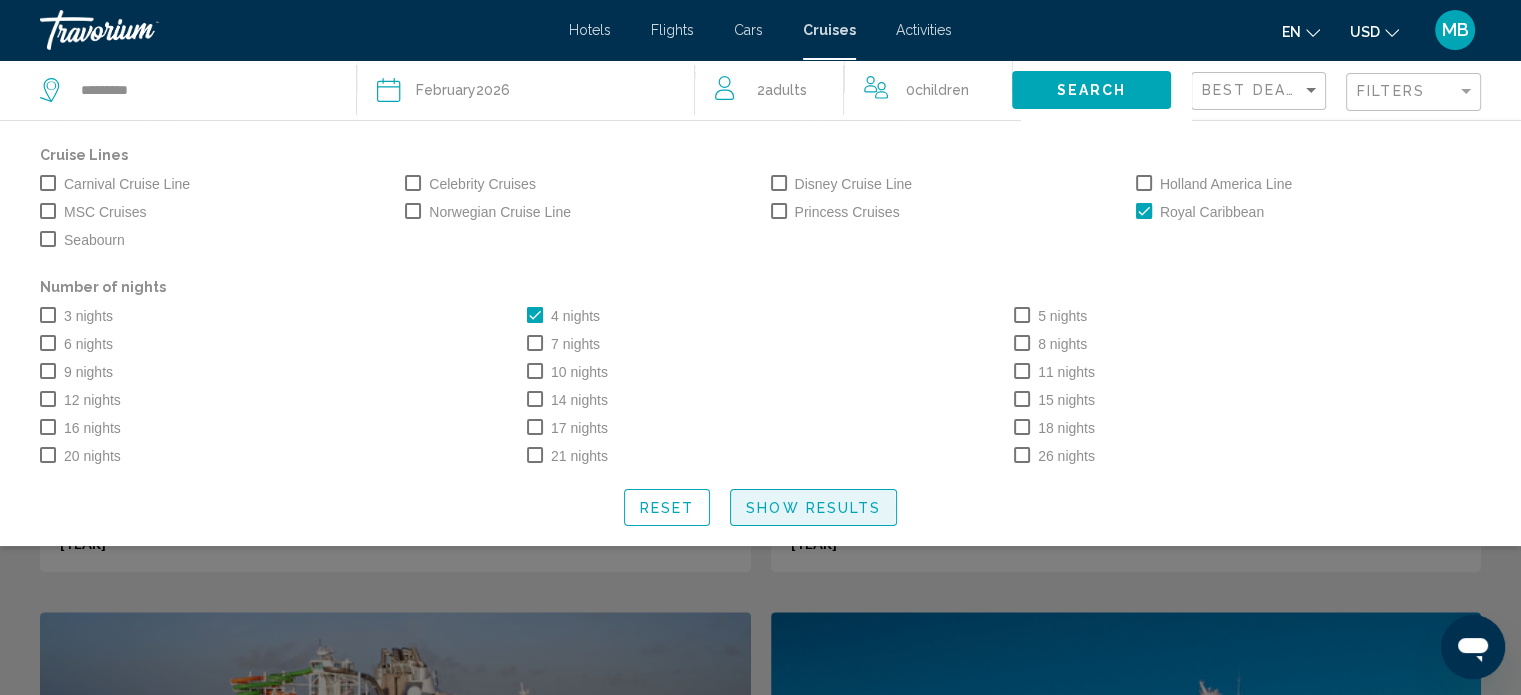 click on "Show Results" 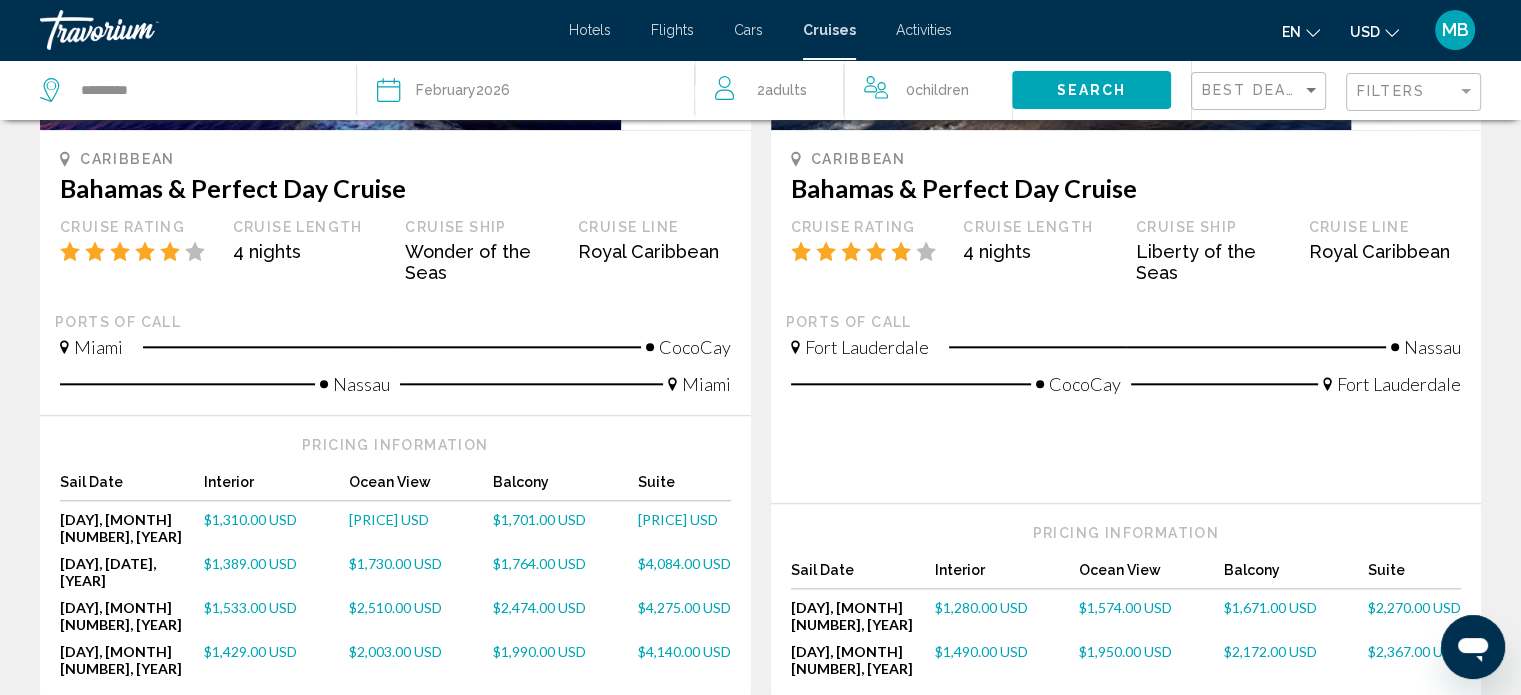scroll, scrollTop: 2120, scrollLeft: 0, axis: vertical 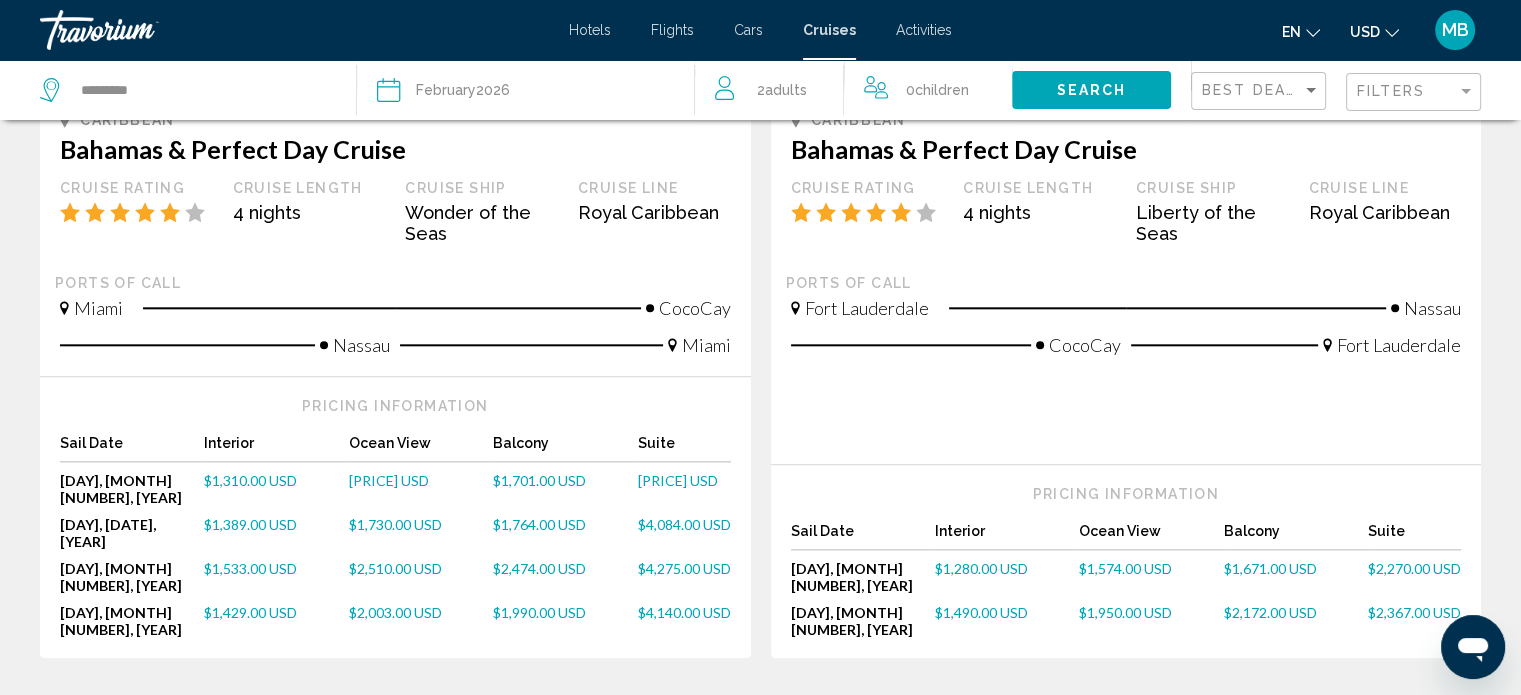 click on "$1,429.00 USD" at bounding box center [250, 612] 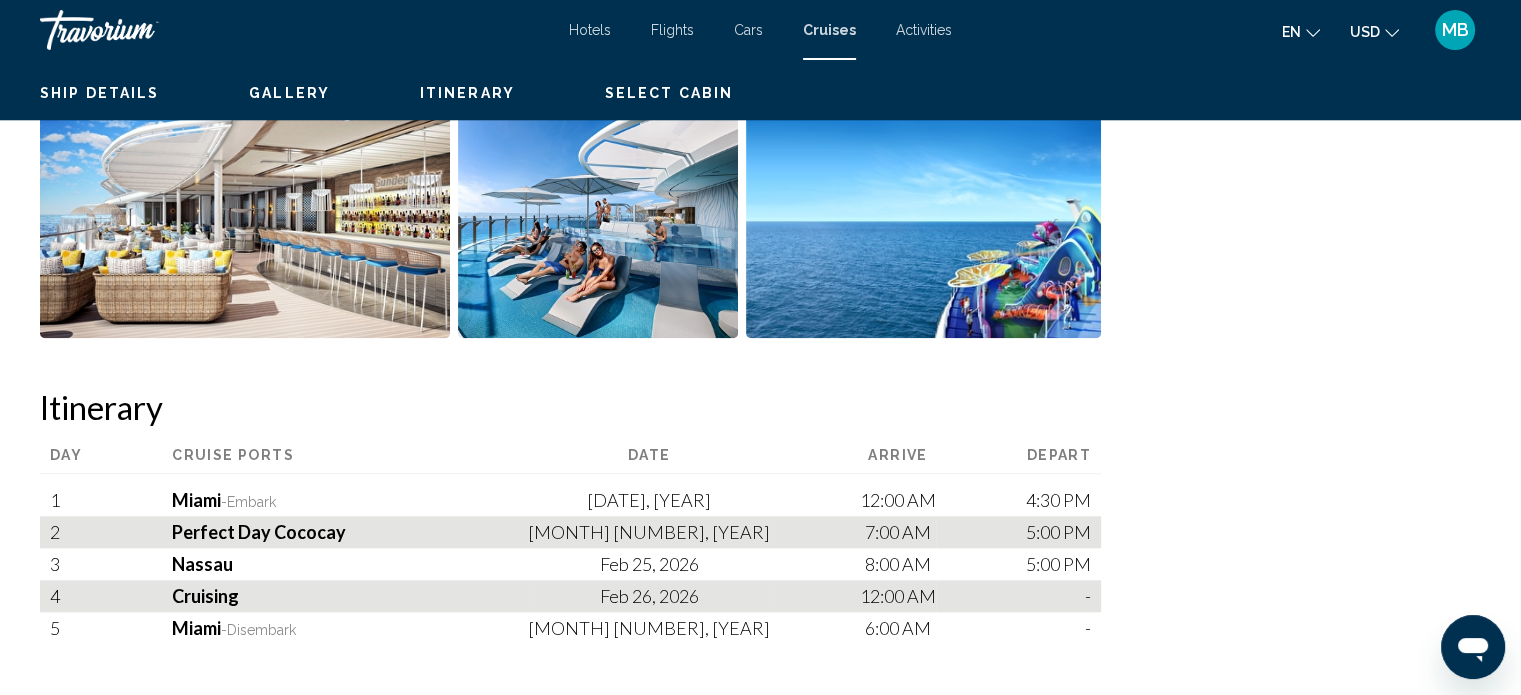 scroll, scrollTop: 12, scrollLeft: 0, axis: vertical 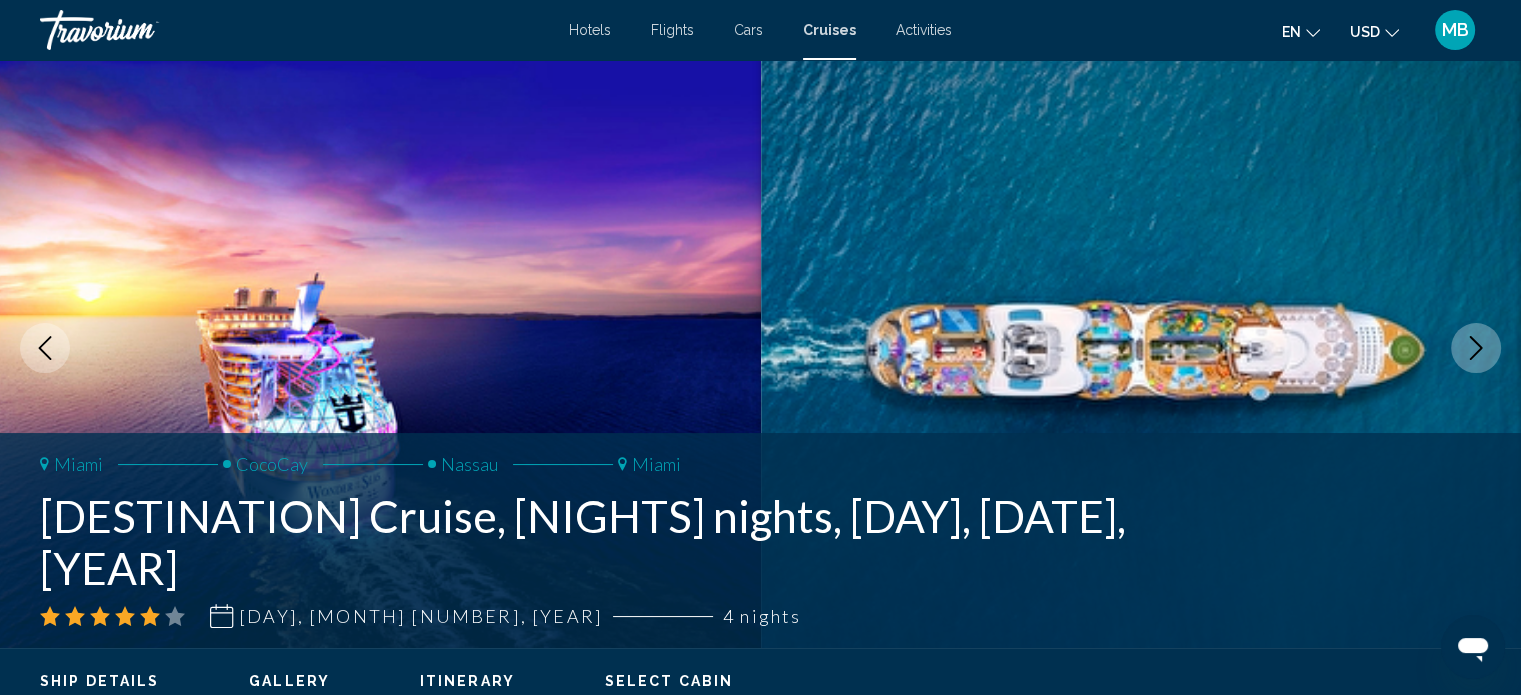 type 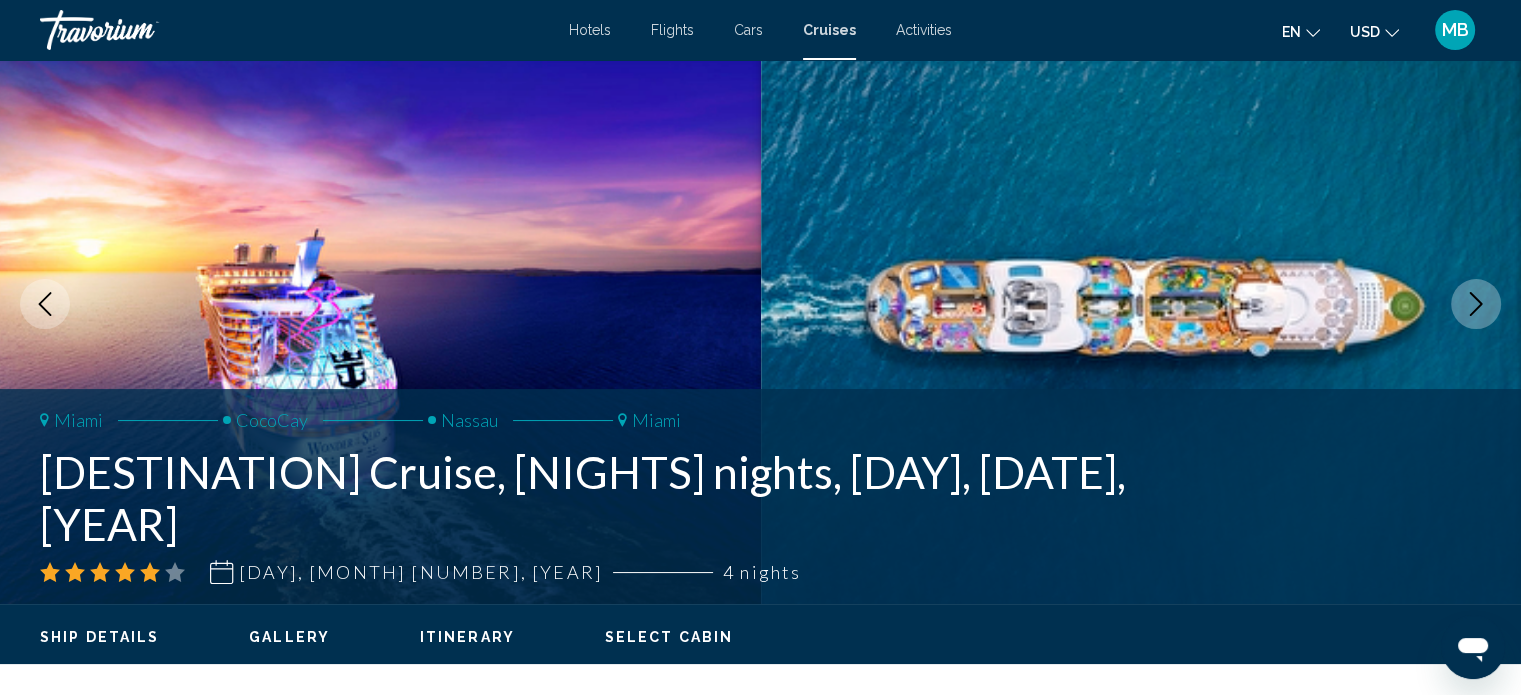 scroll, scrollTop: 52, scrollLeft: 0, axis: vertical 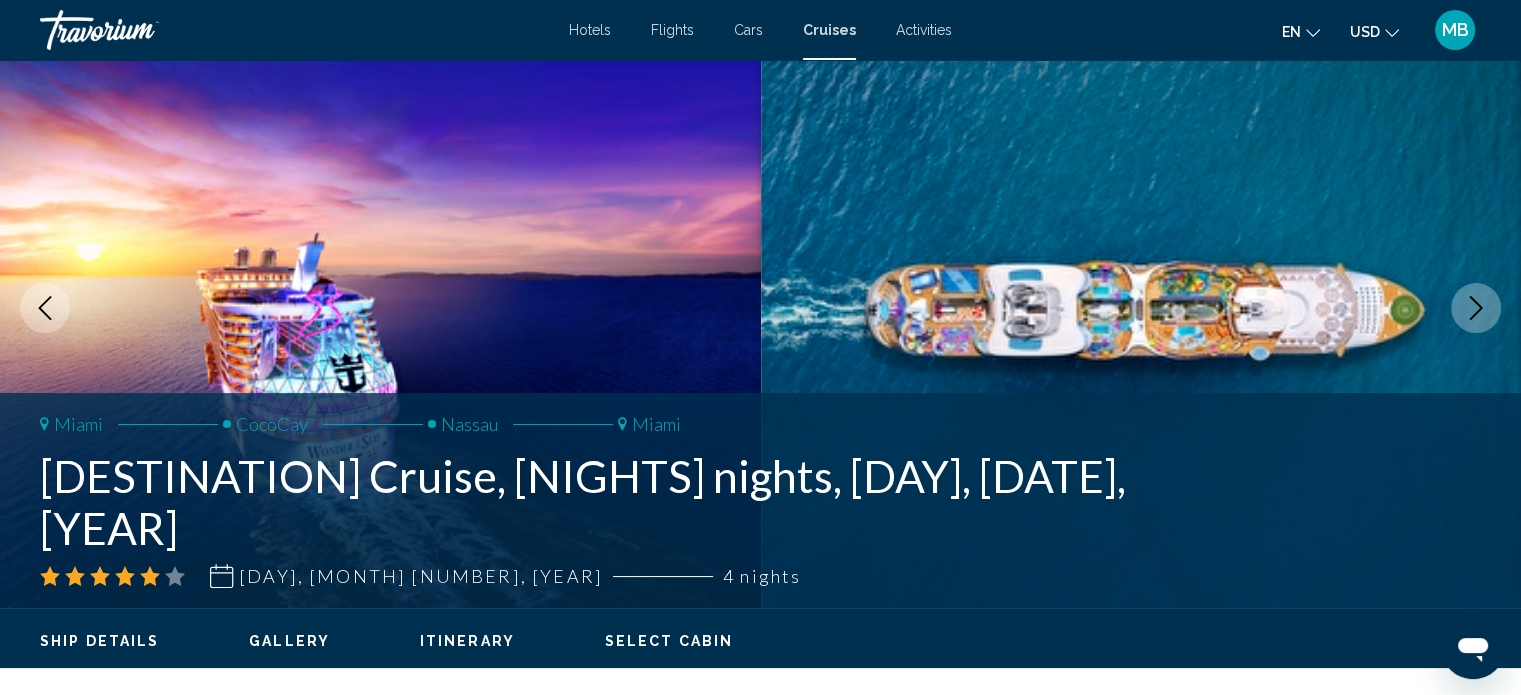 click 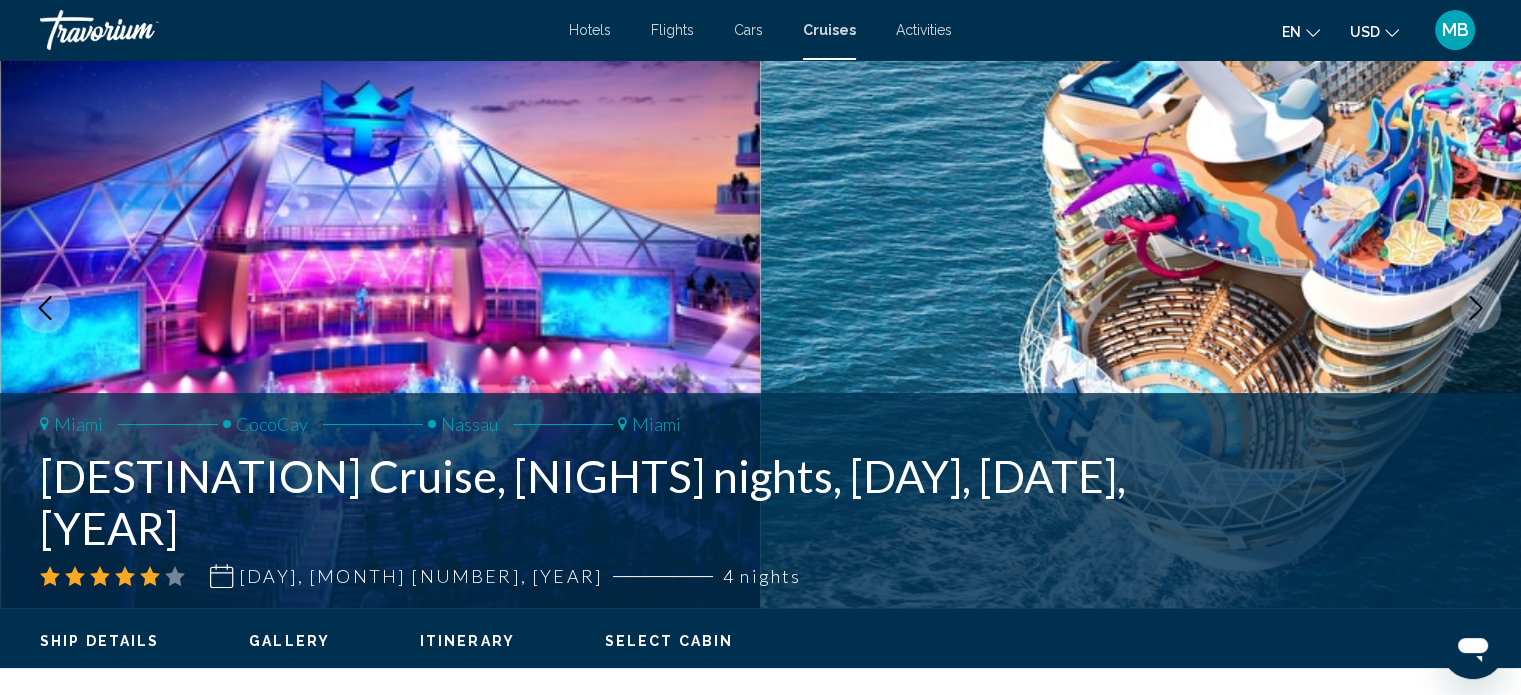 click 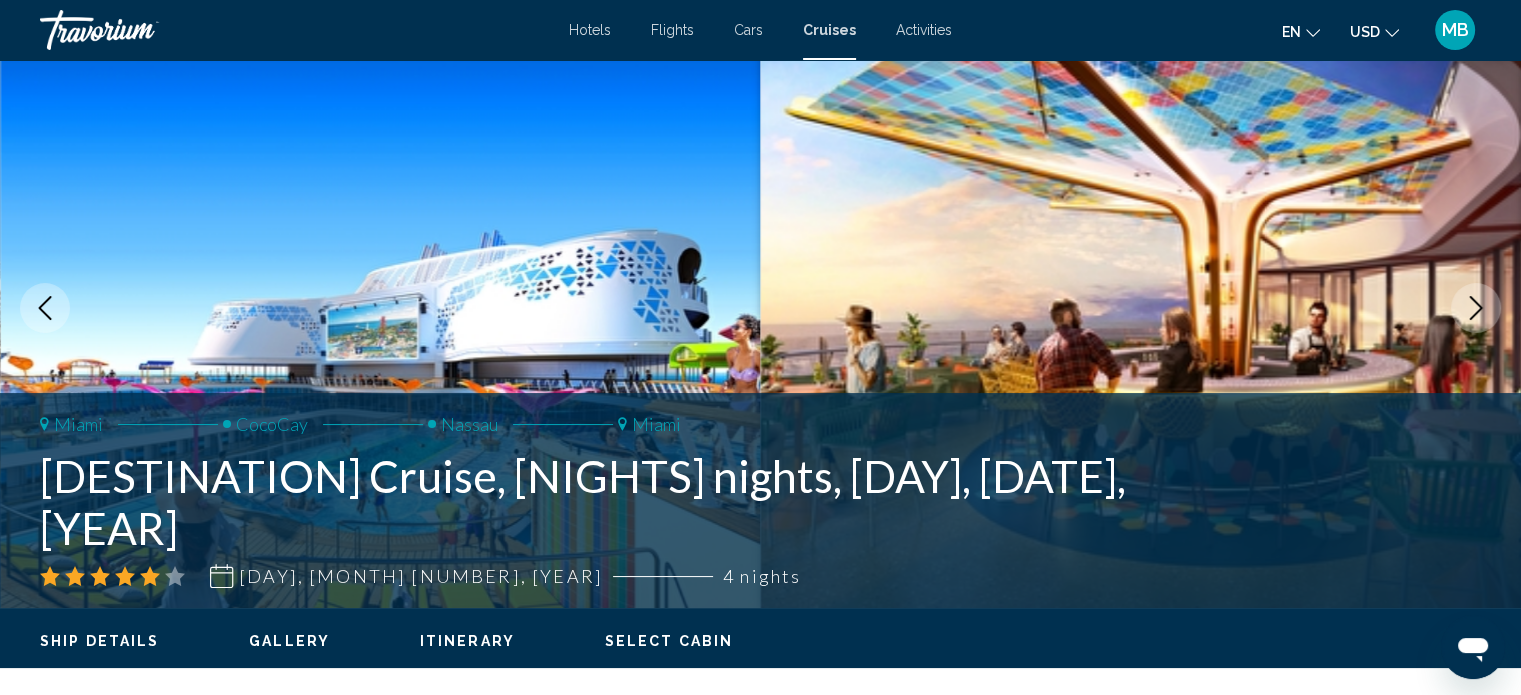 click 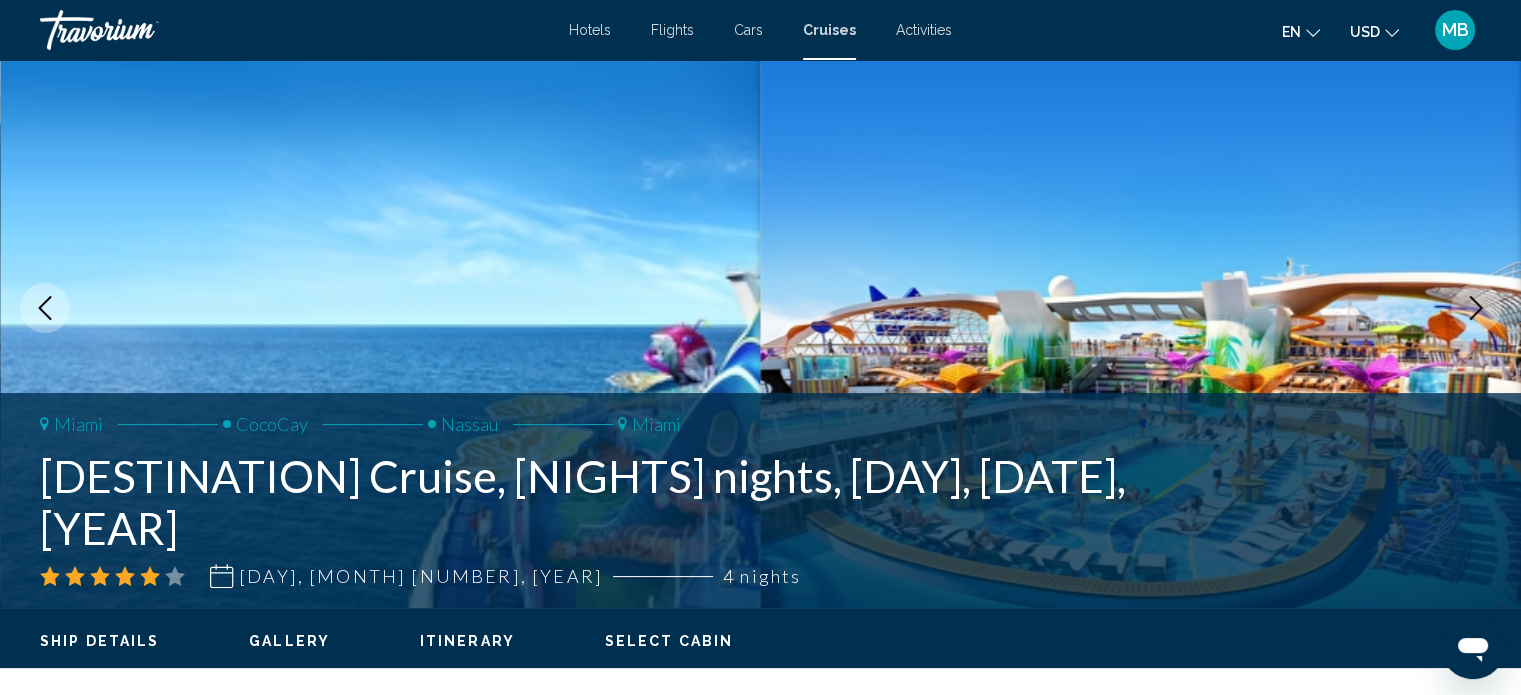 click 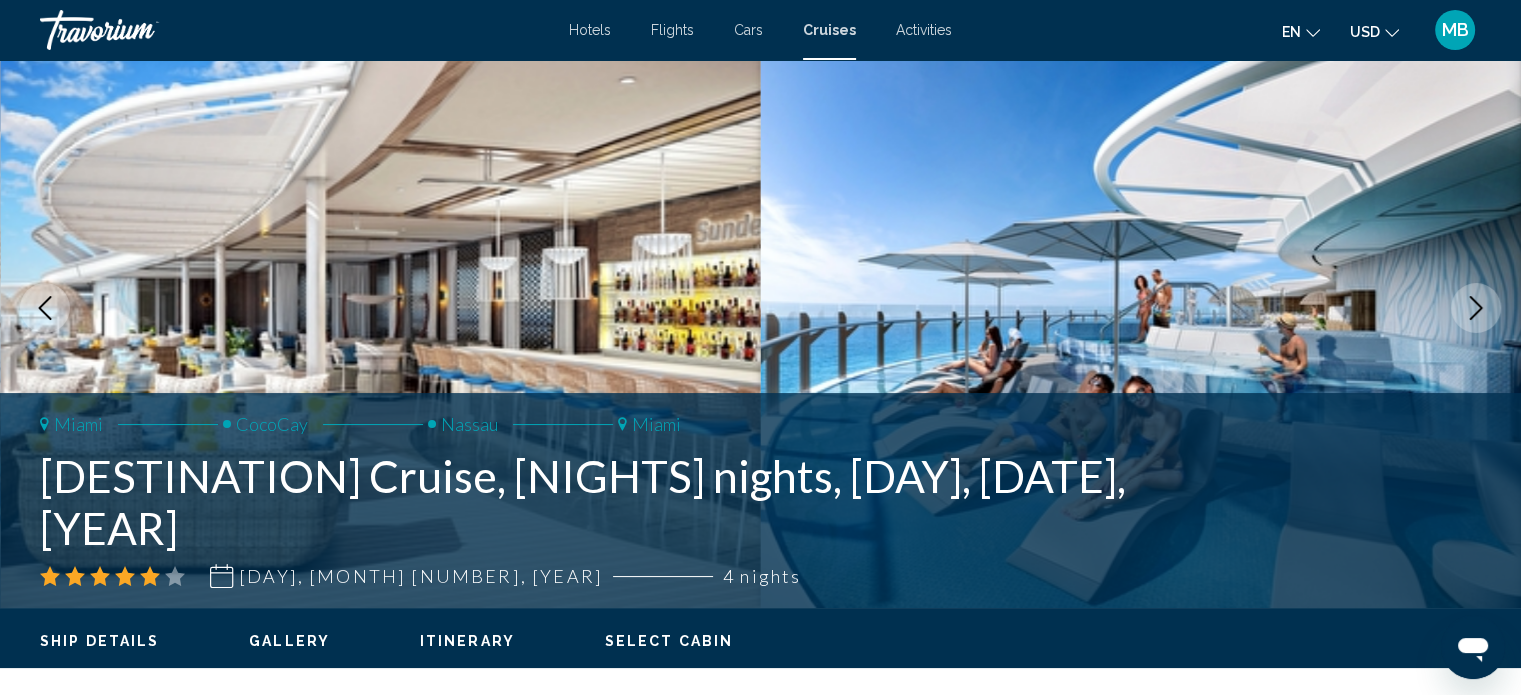 click 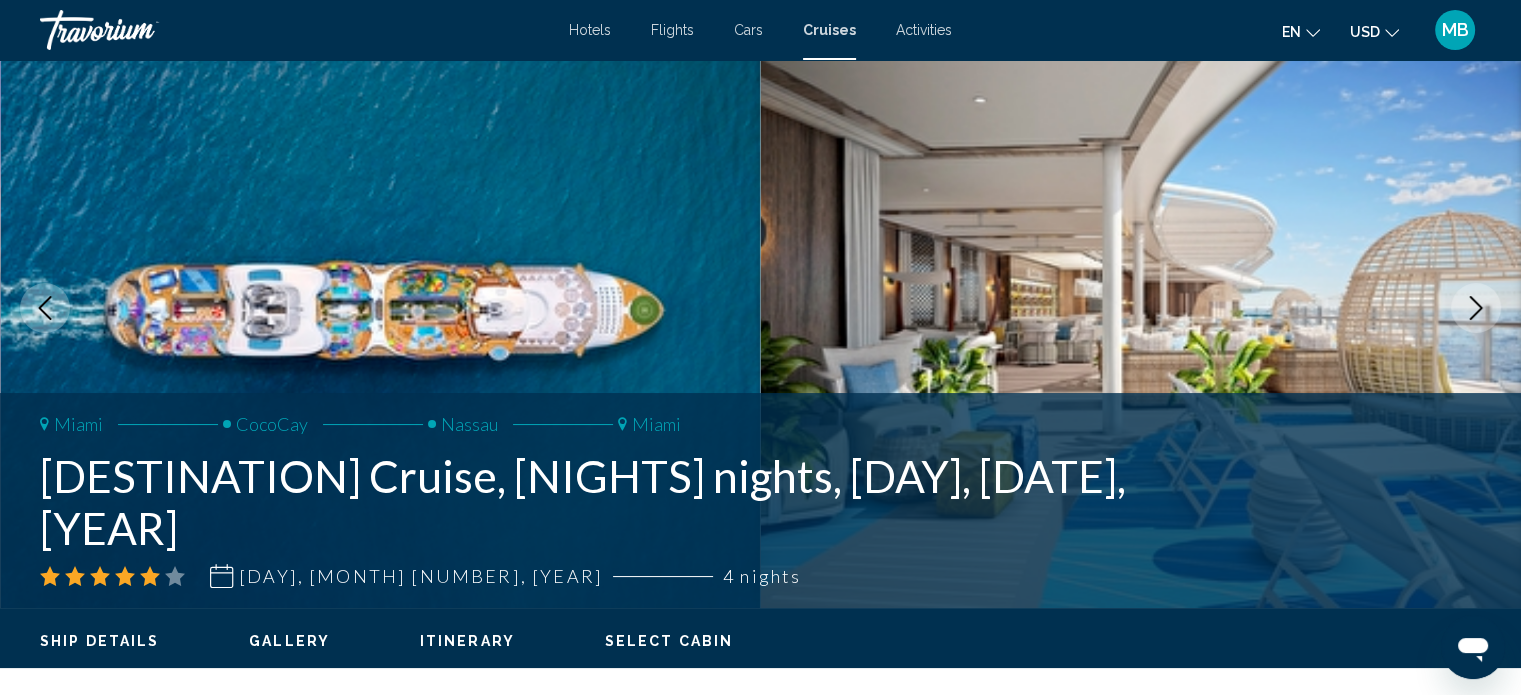 click 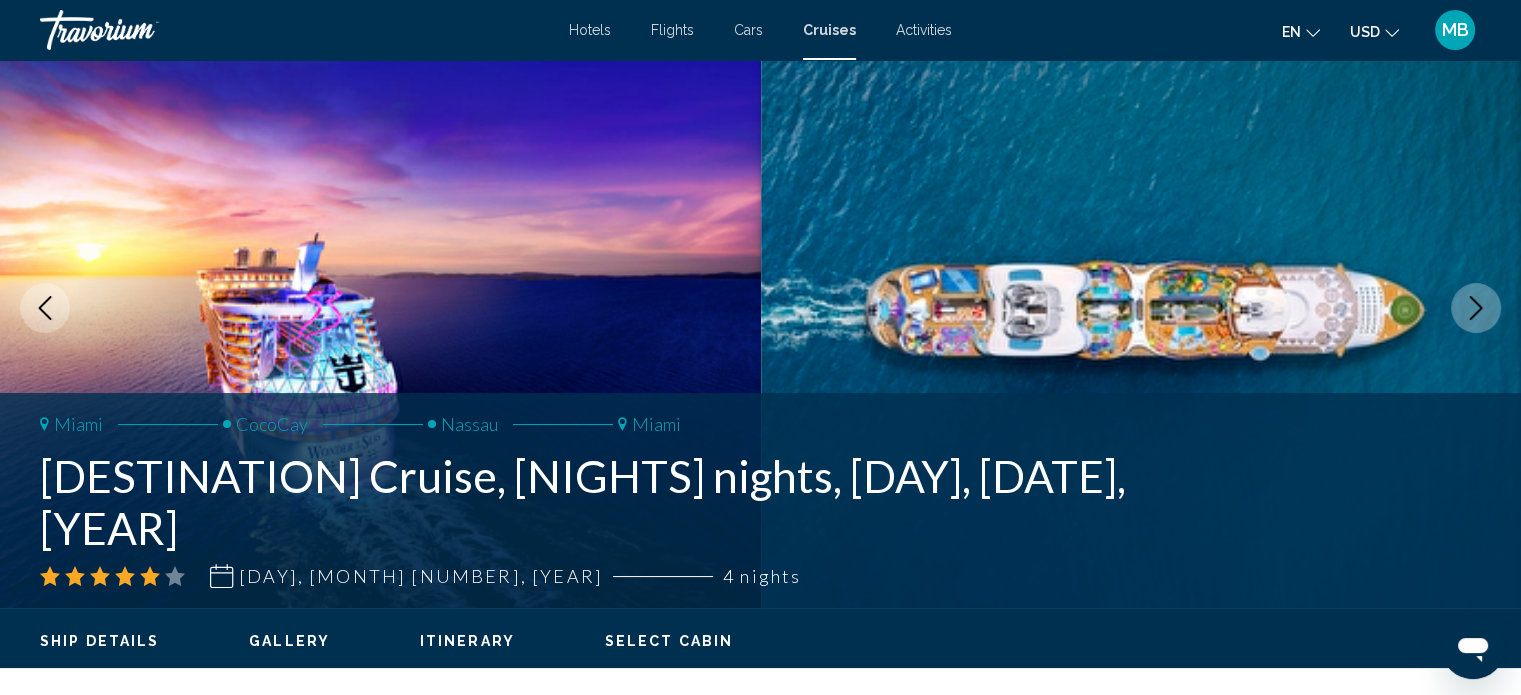 click 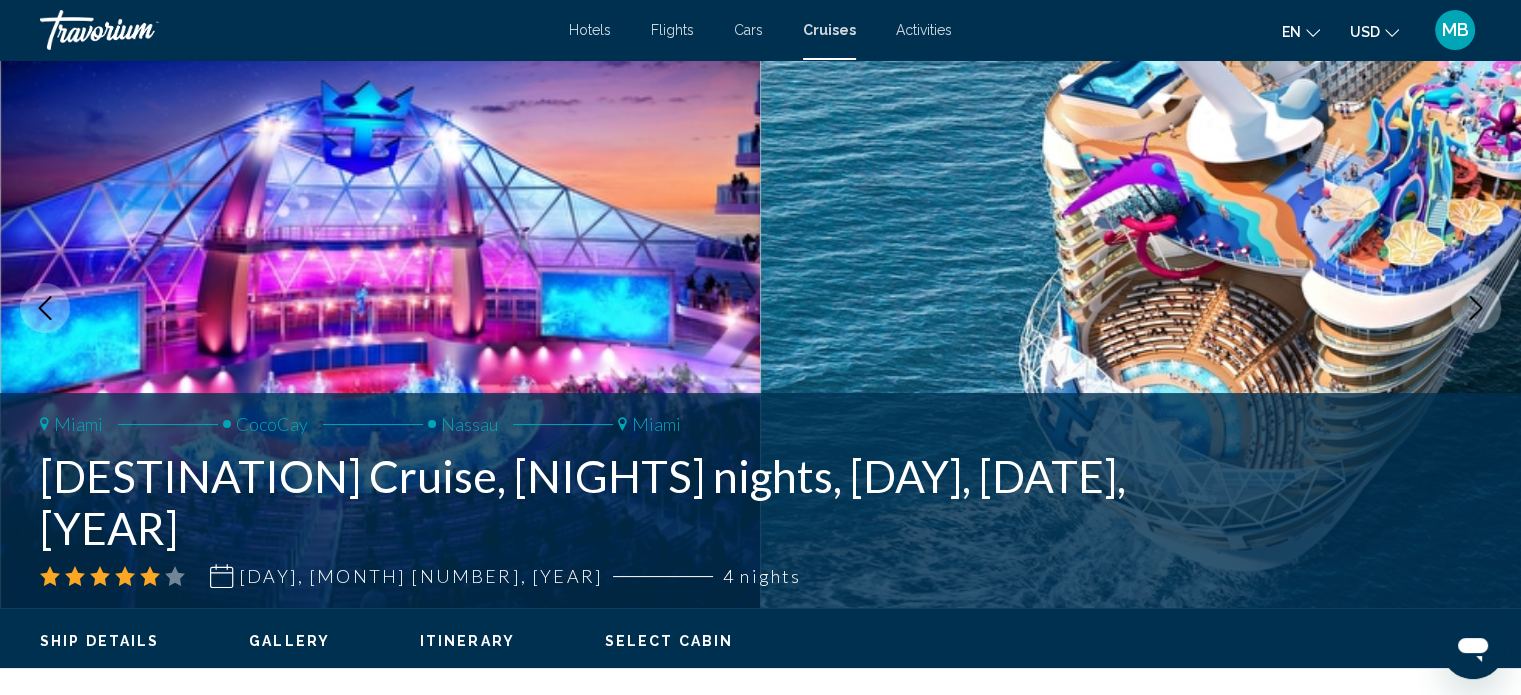 click 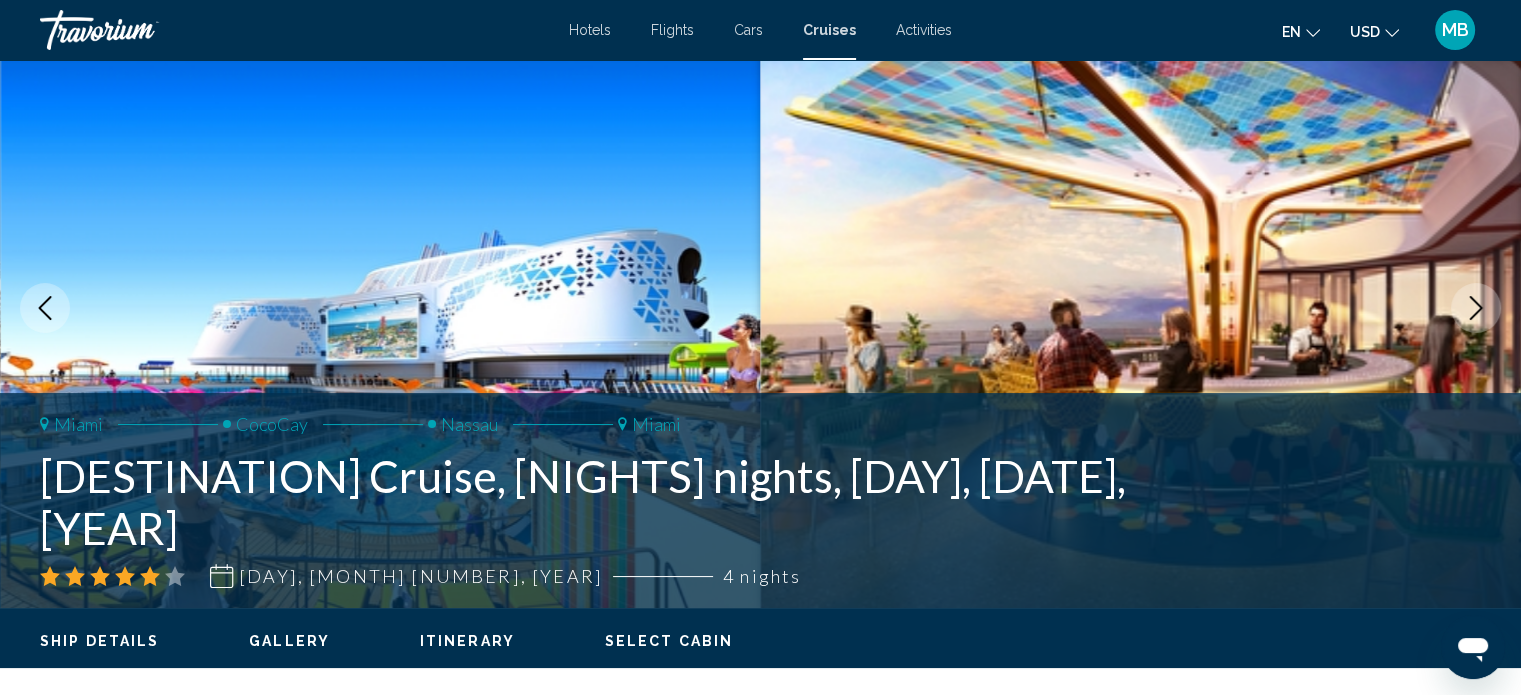 click 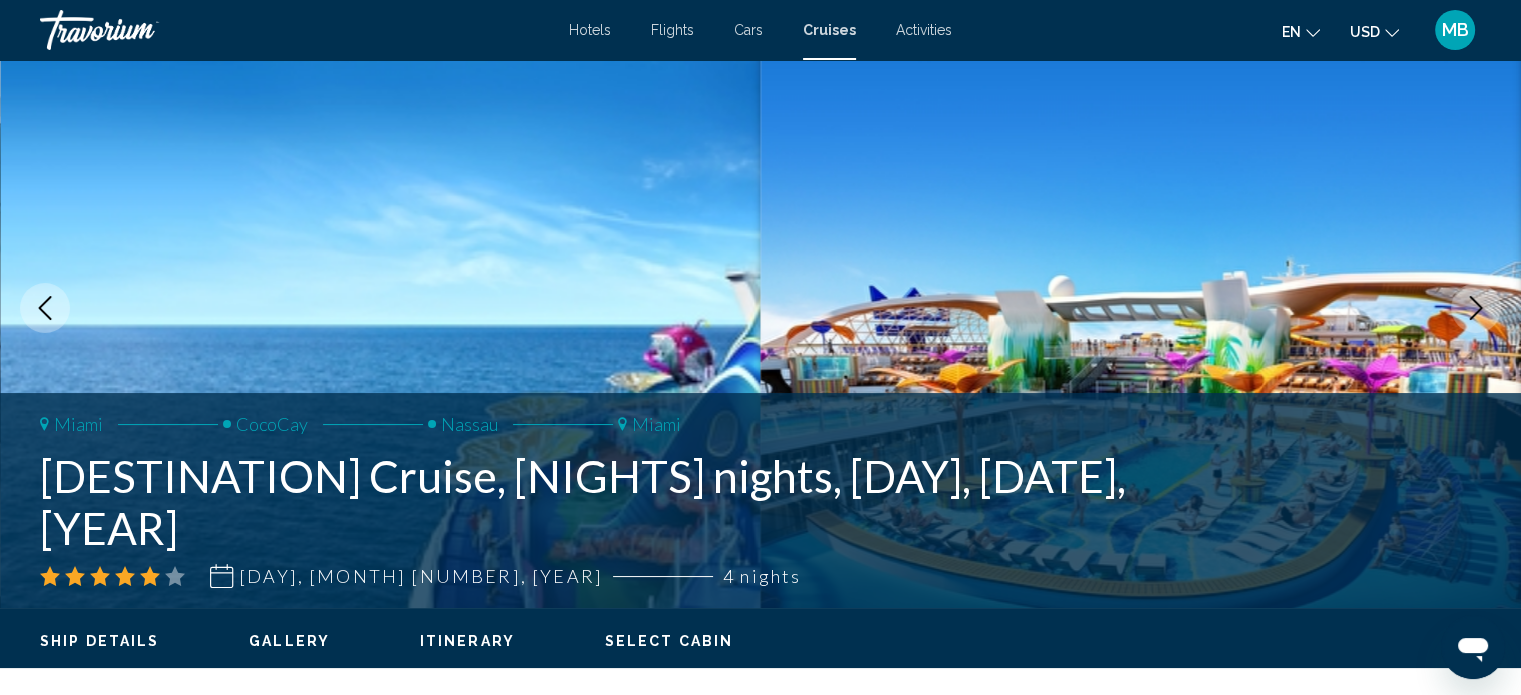 click 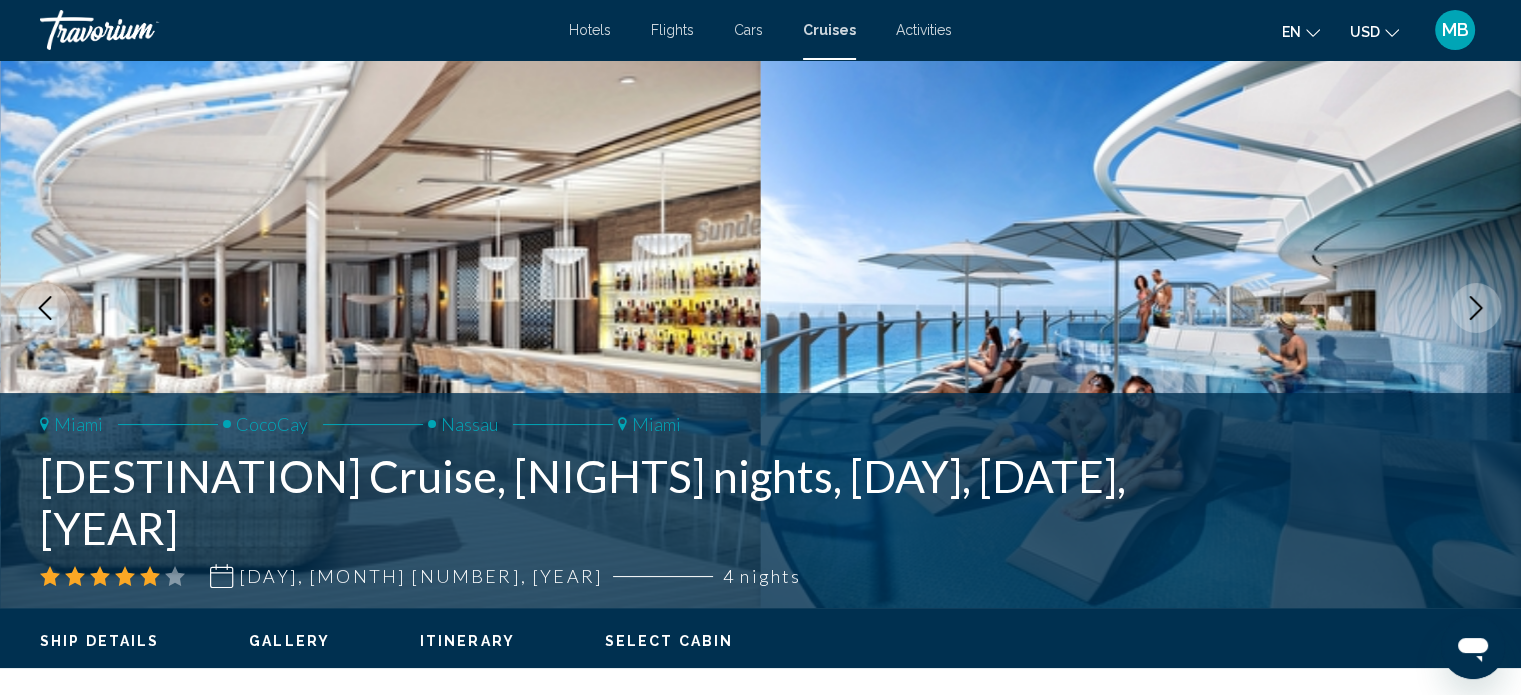 click 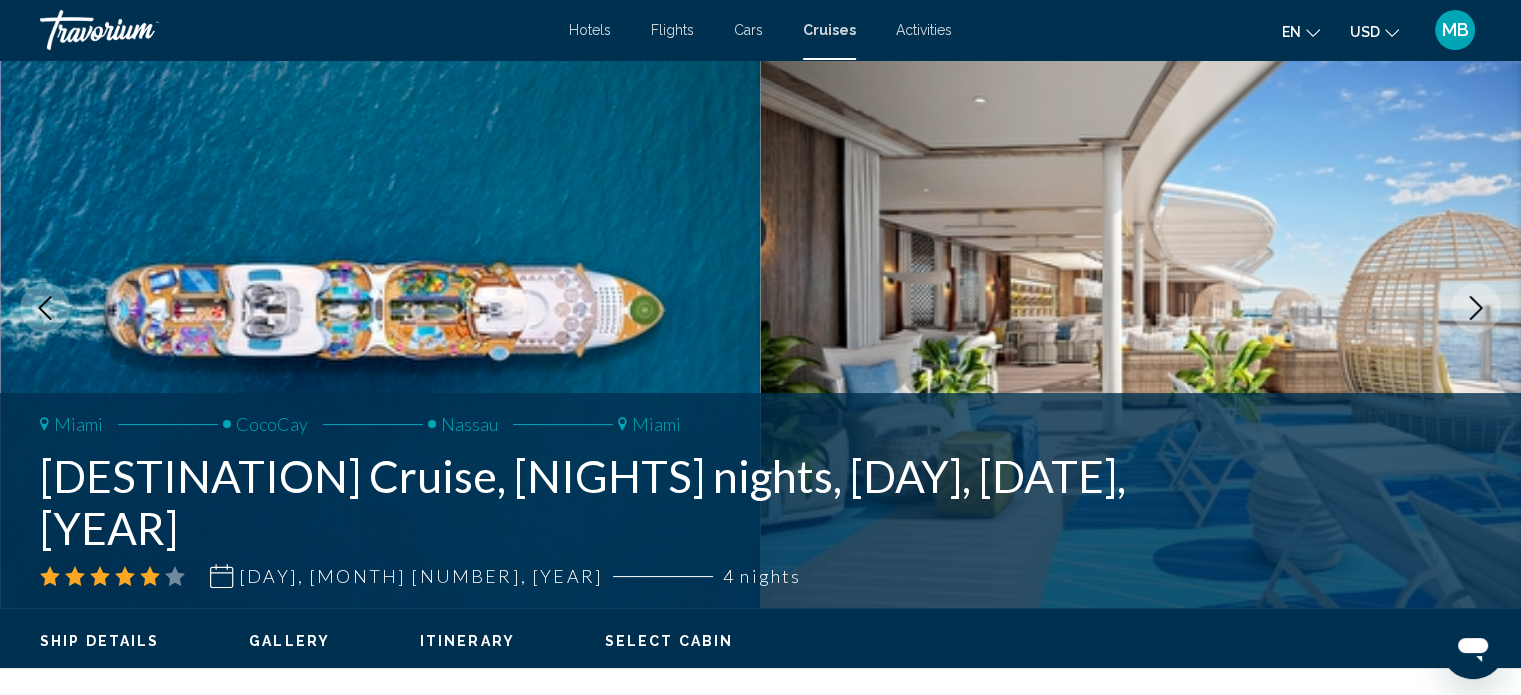 click 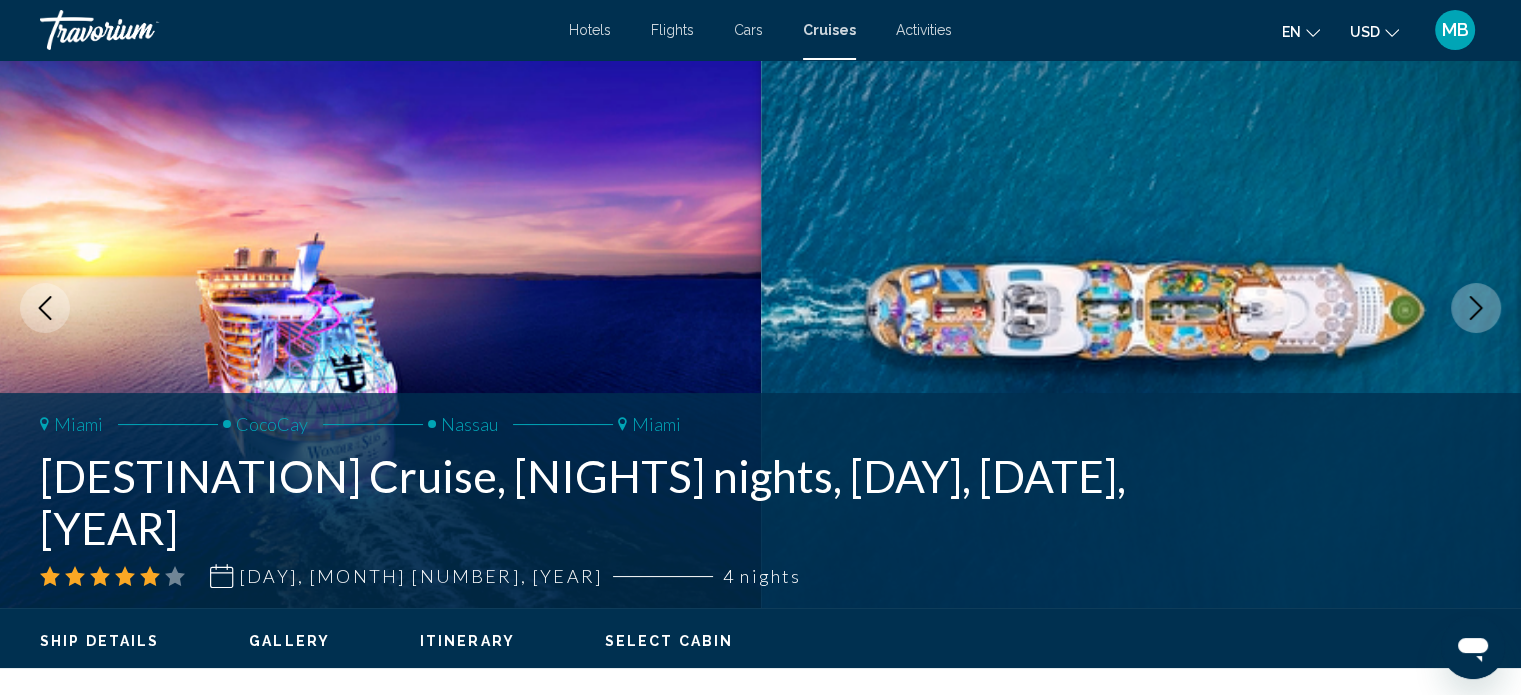 click 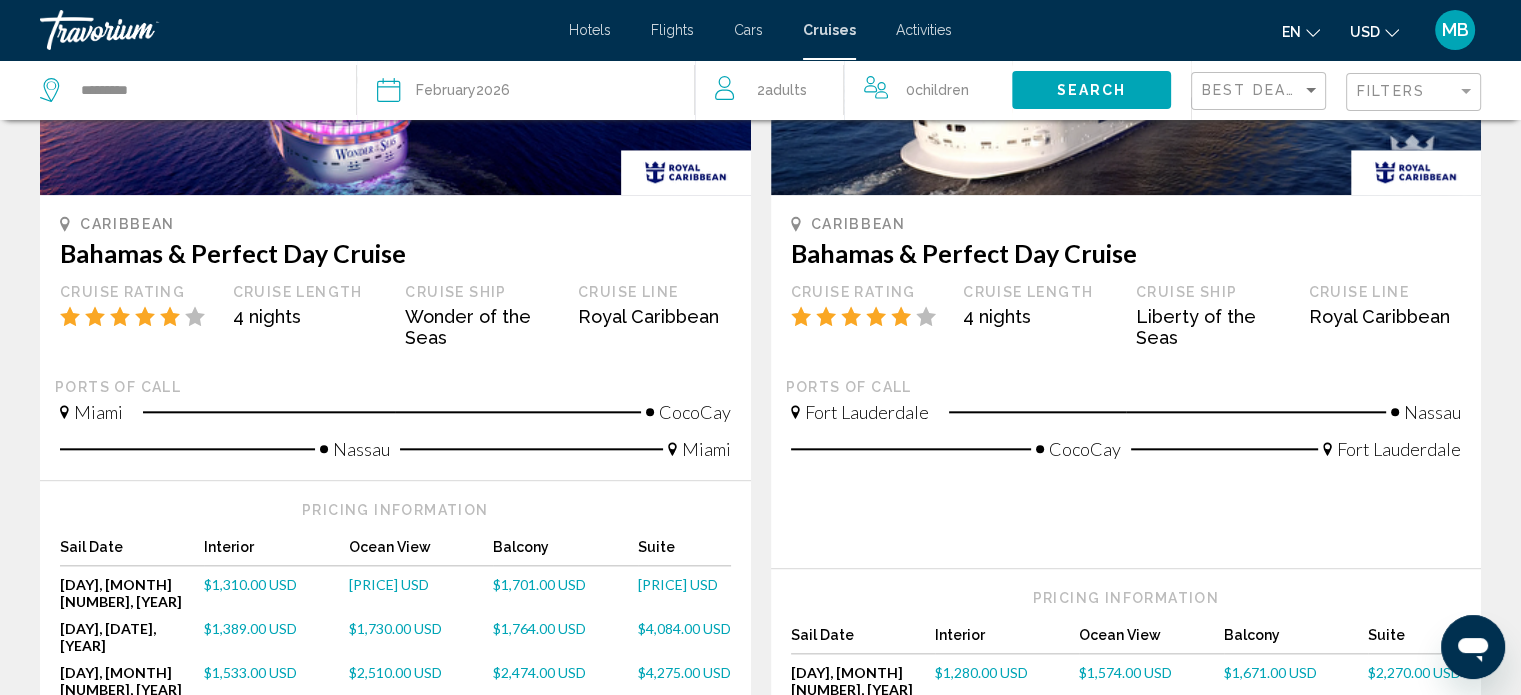 scroll, scrollTop: 2040, scrollLeft: 0, axis: vertical 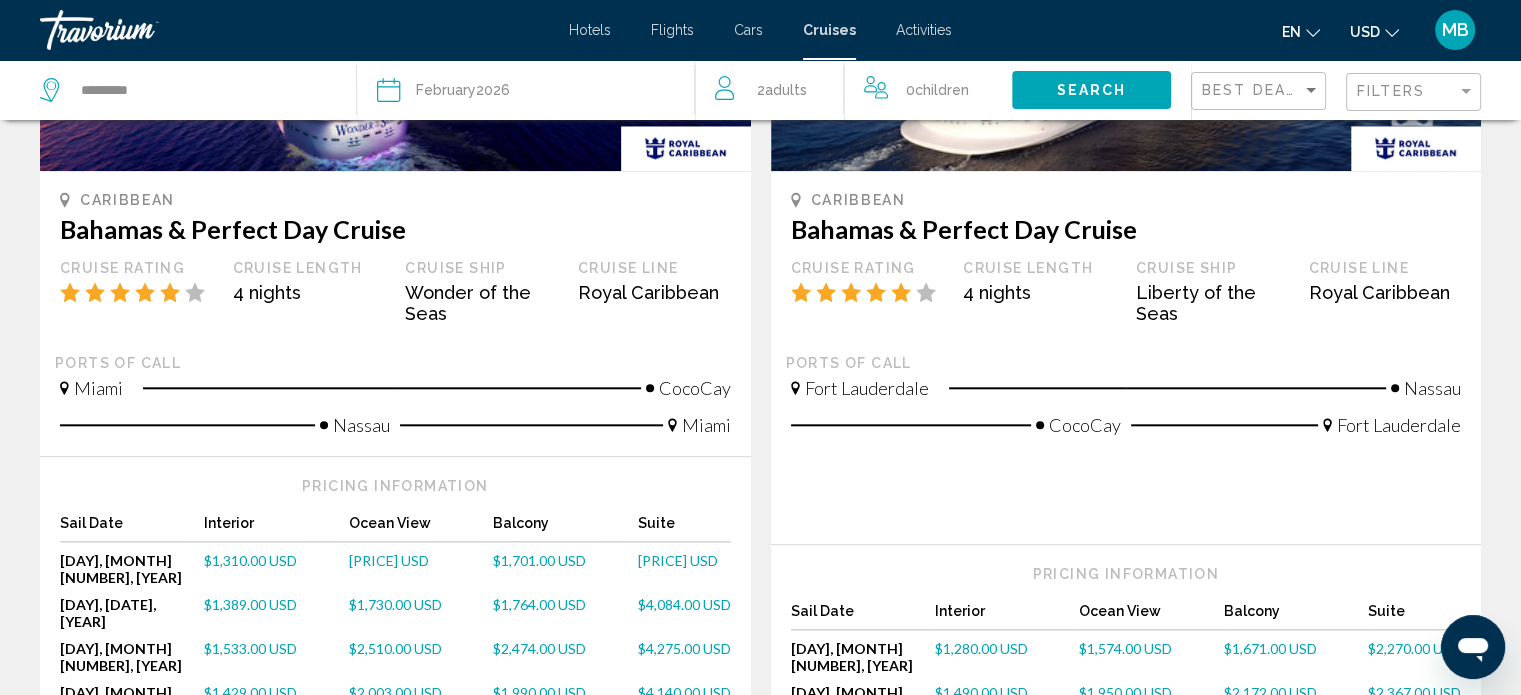 click on "Wonder of the Seas" at bounding box center [481, 303] 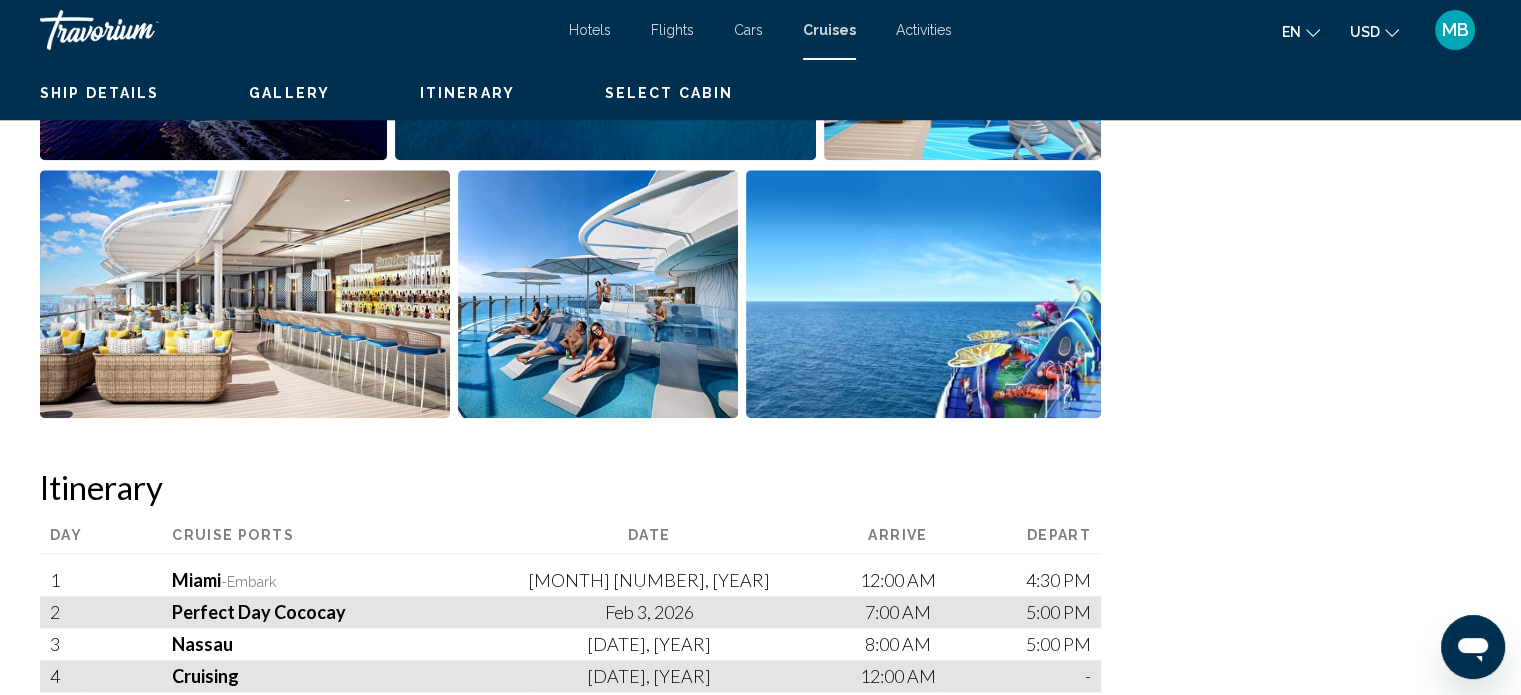 scroll, scrollTop: 12, scrollLeft: 0, axis: vertical 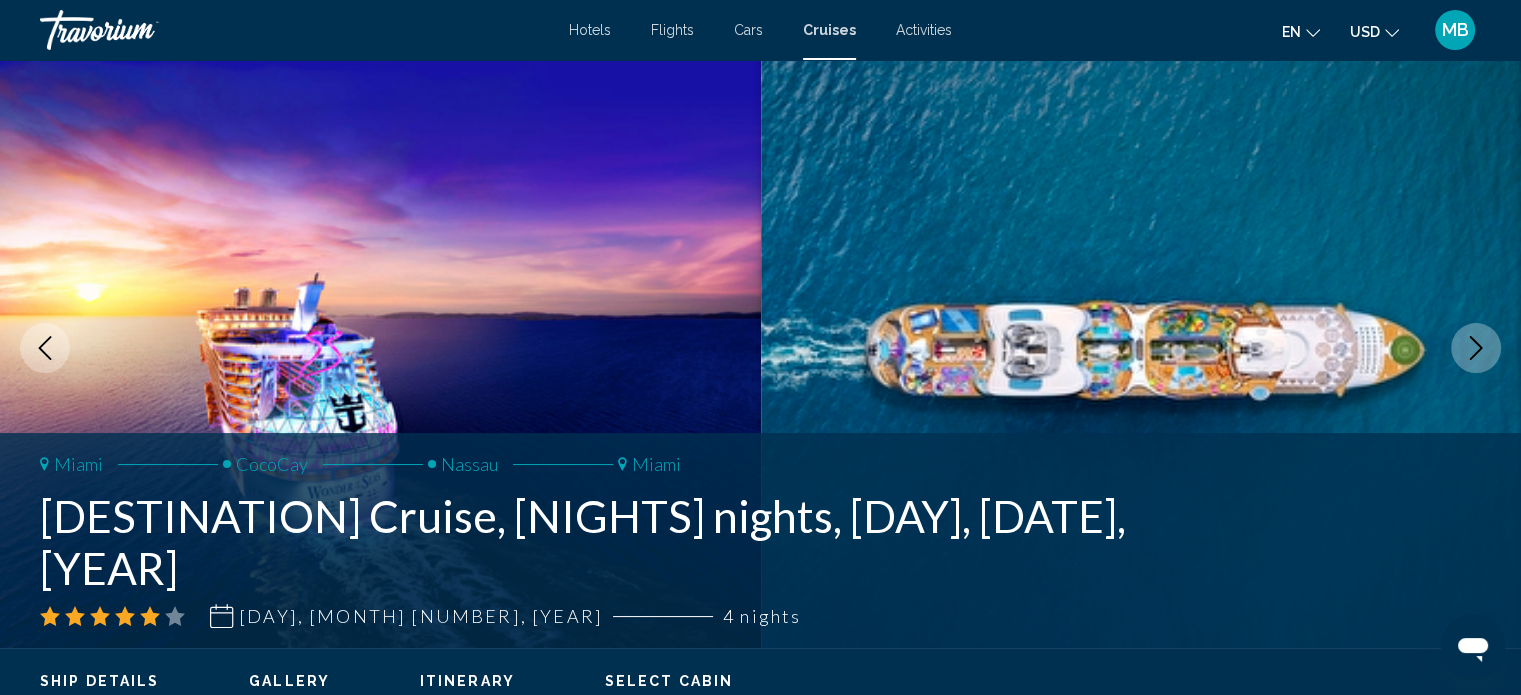 type 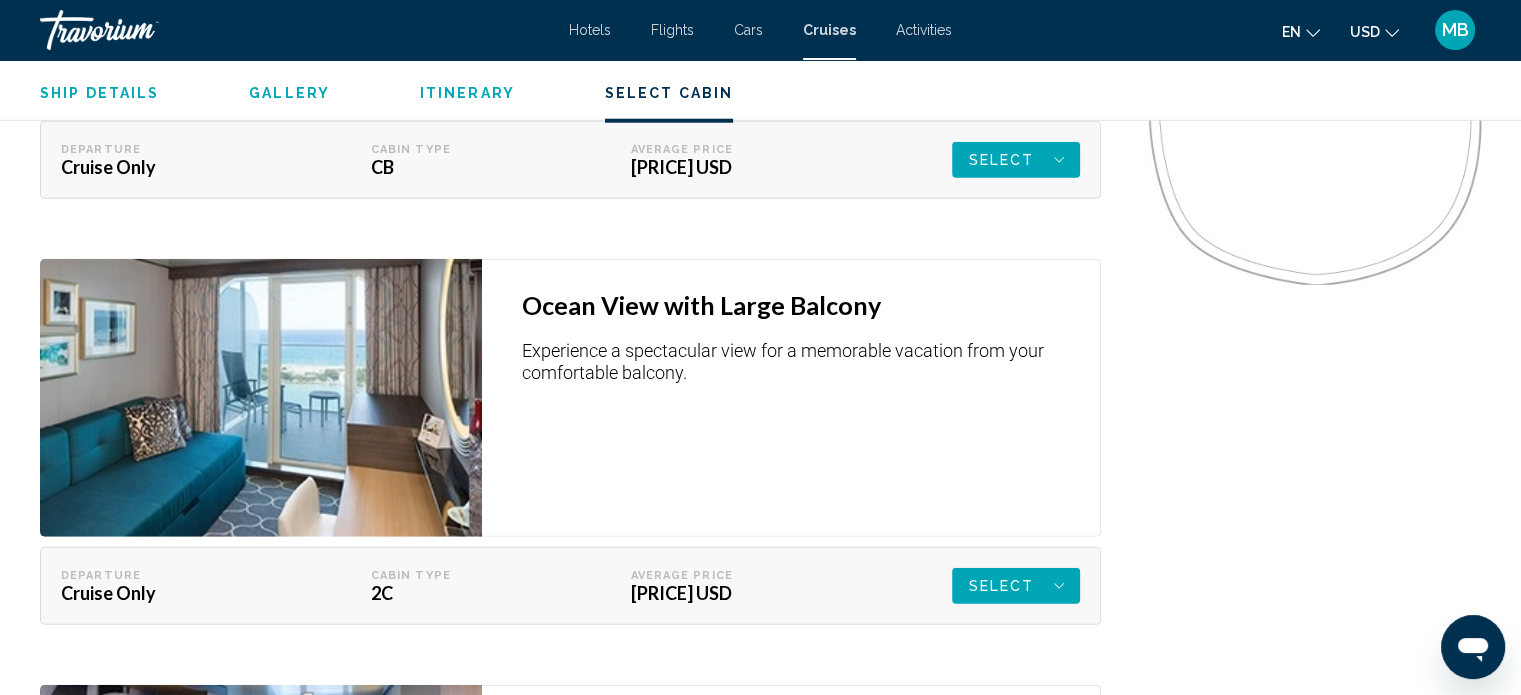 scroll, scrollTop: 5366, scrollLeft: 0, axis: vertical 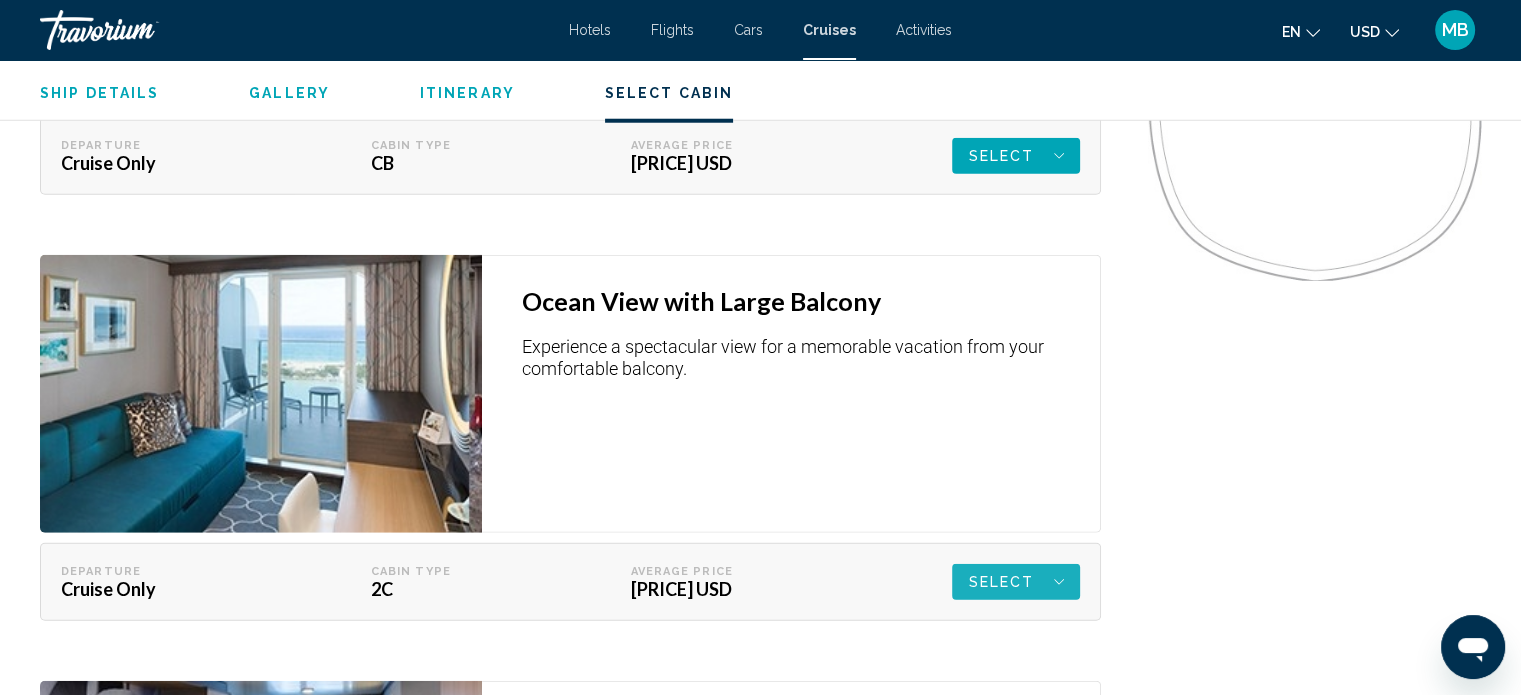 click on "Select" at bounding box center (1001, 582) 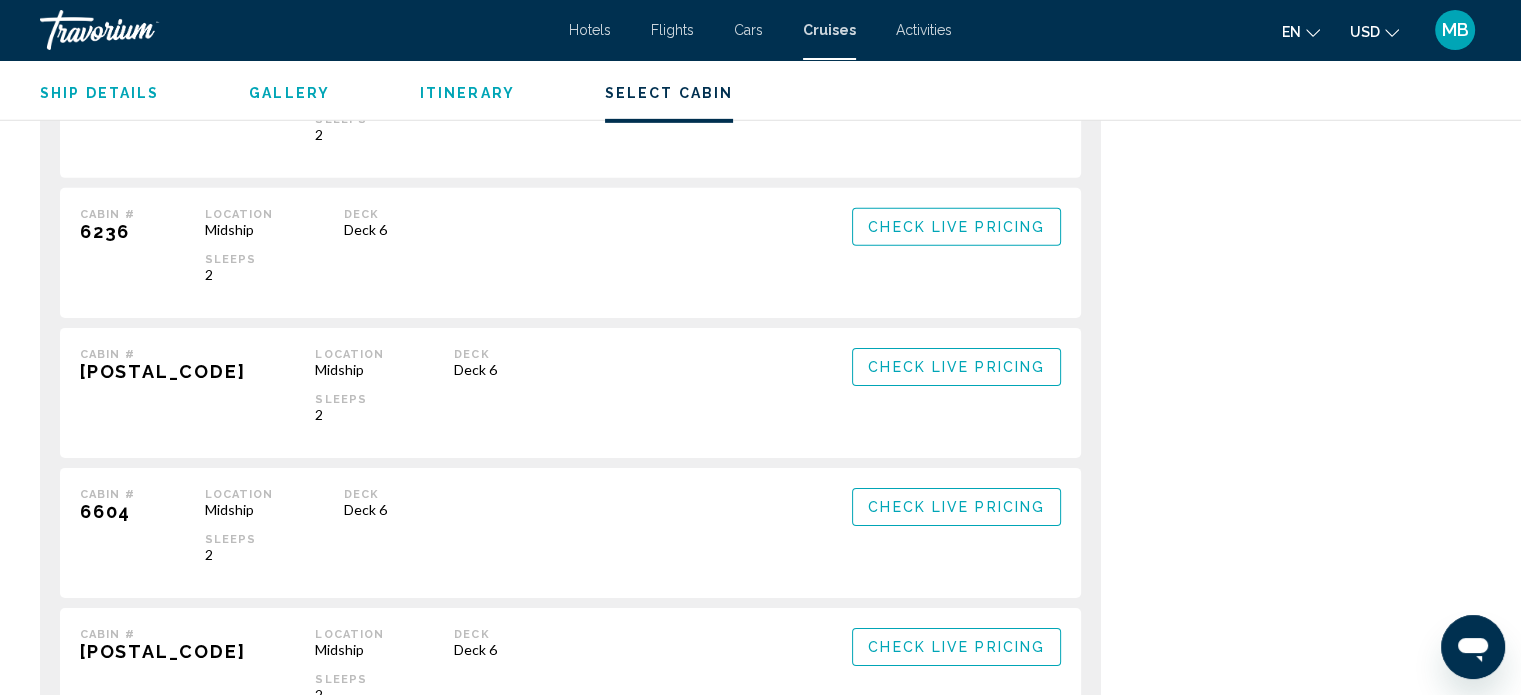 scroll, scrollTop: 6406, scrollLeft: 0, axis: vertical 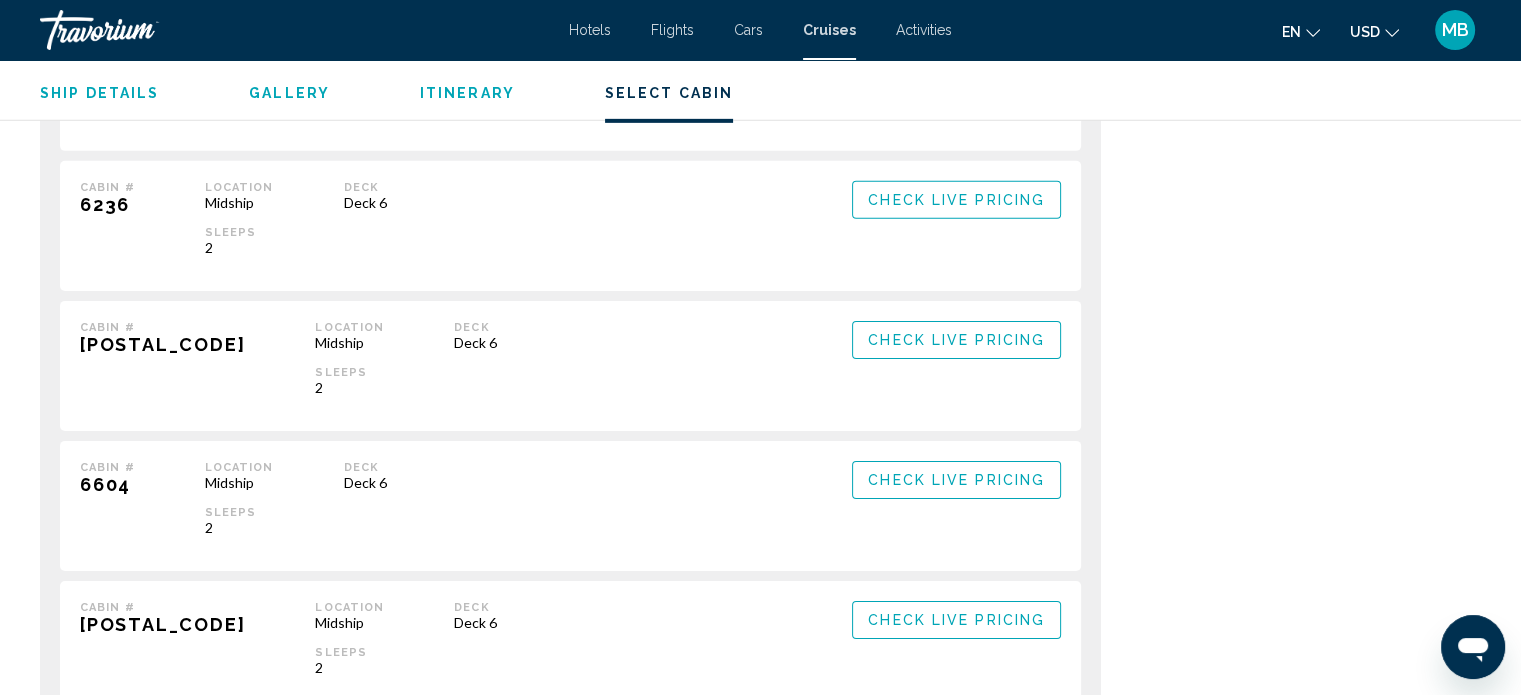 click on "Check Live Pricing" at bounding box center [956, 481] 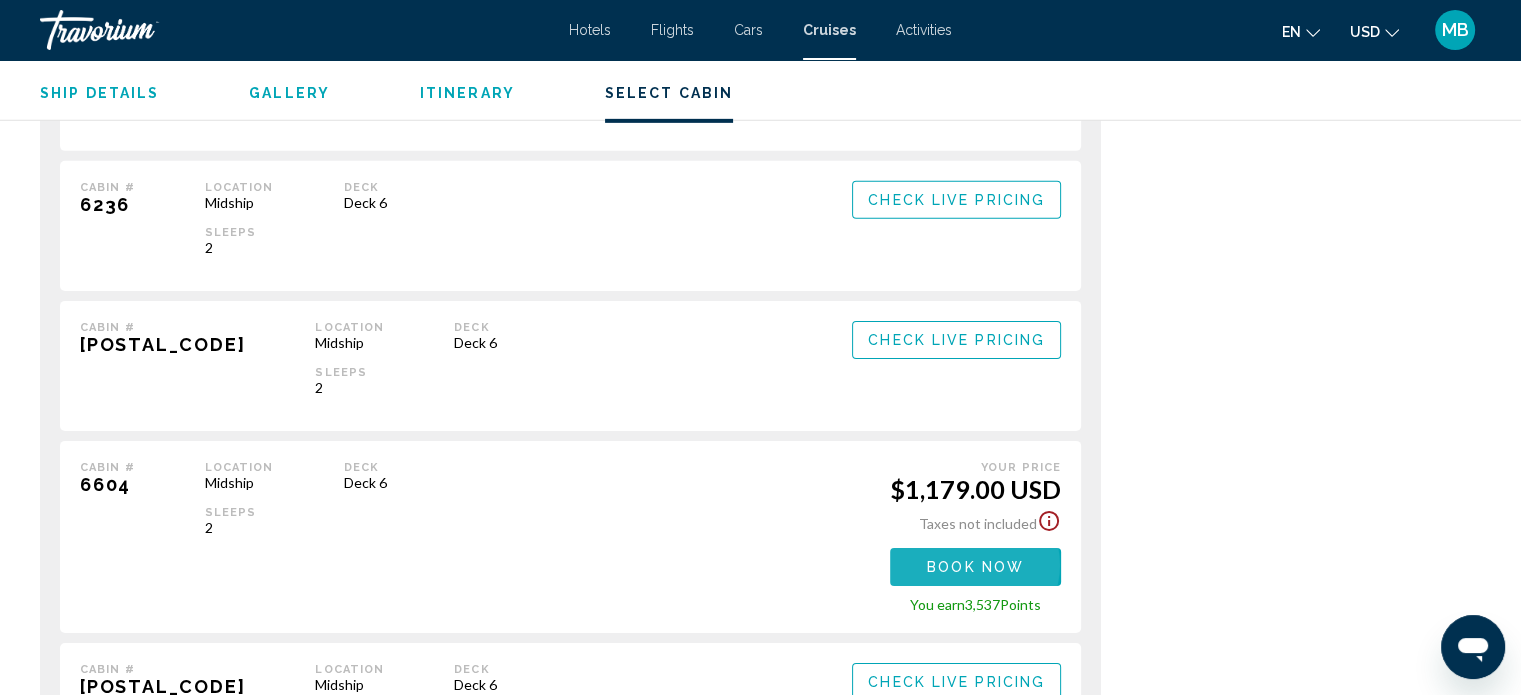 click on "Book now" at bounding box center [975, 568] 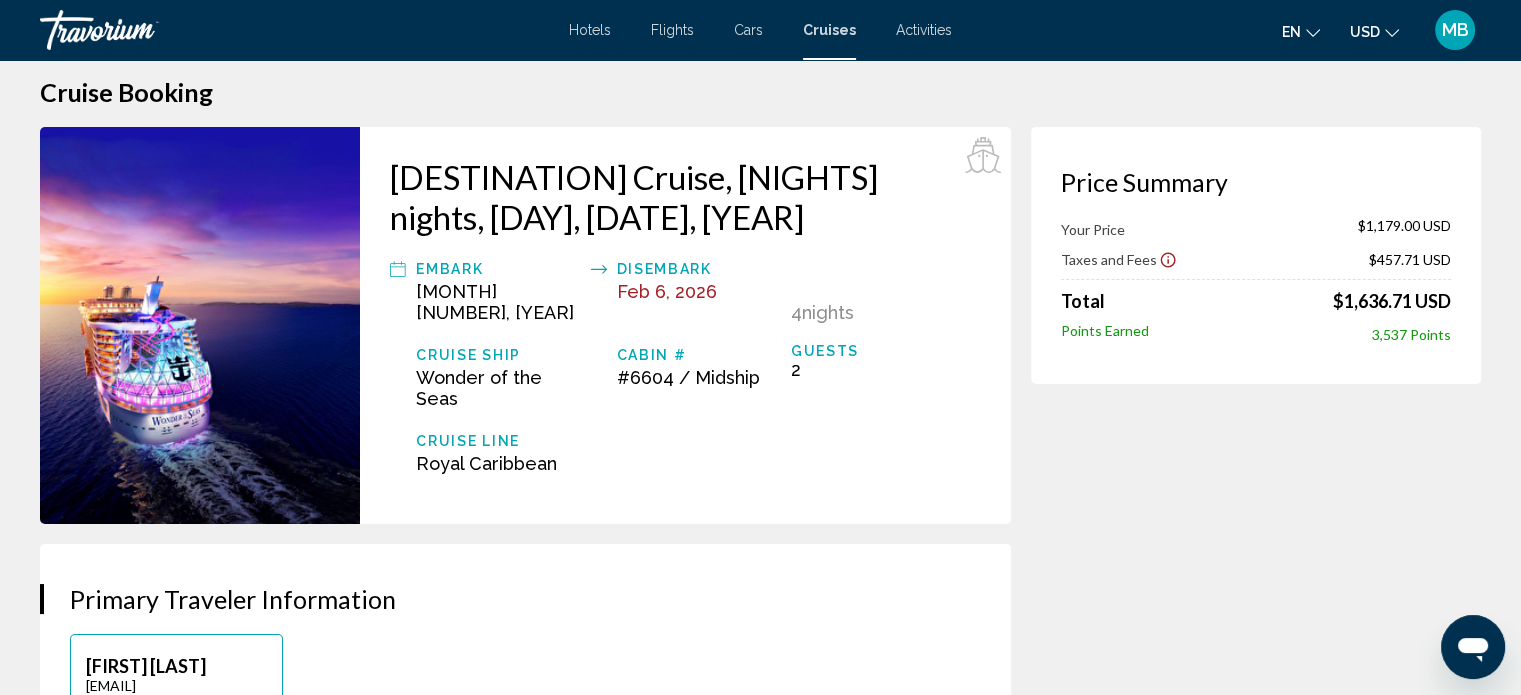 scroll, scrollTop: 15, scrollLeft: 0, axis: vertical 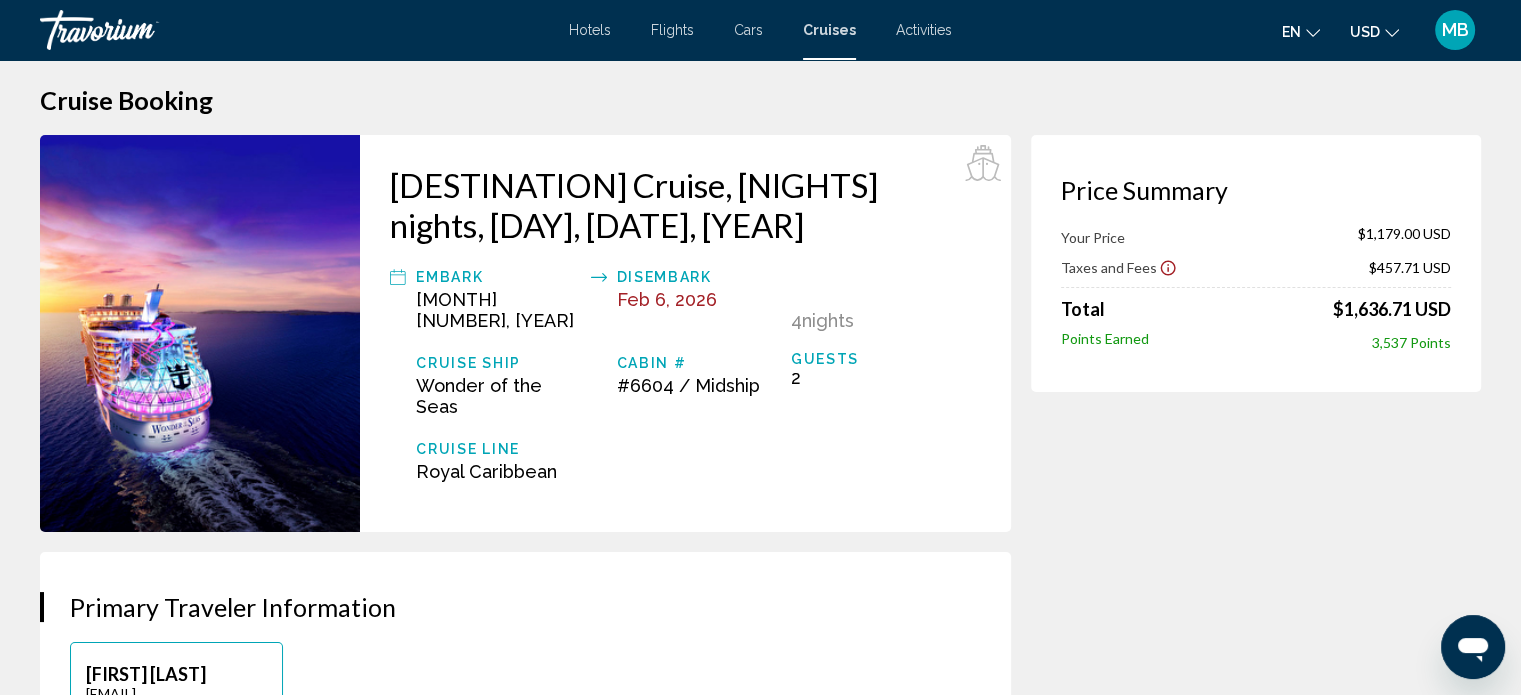 click on "[DESTINATION] & Perfect Day Cruise, [NUMBER] nights, [DAY], [MONTH] [NUMBER], [YEAR]
Embark [MONTH] [NUMBER], [YEAR]
Disembark [MONTH] [NUMBER], [YEAR] [NUMBER]  Night Nights
Cruise Ship [BRAND]
Cabin # #[NUMBER] / Midship Guests [NUMBER]
Guests [NUMBER]
Cruise Line [BRAND]" at bounding box center (685, 333) 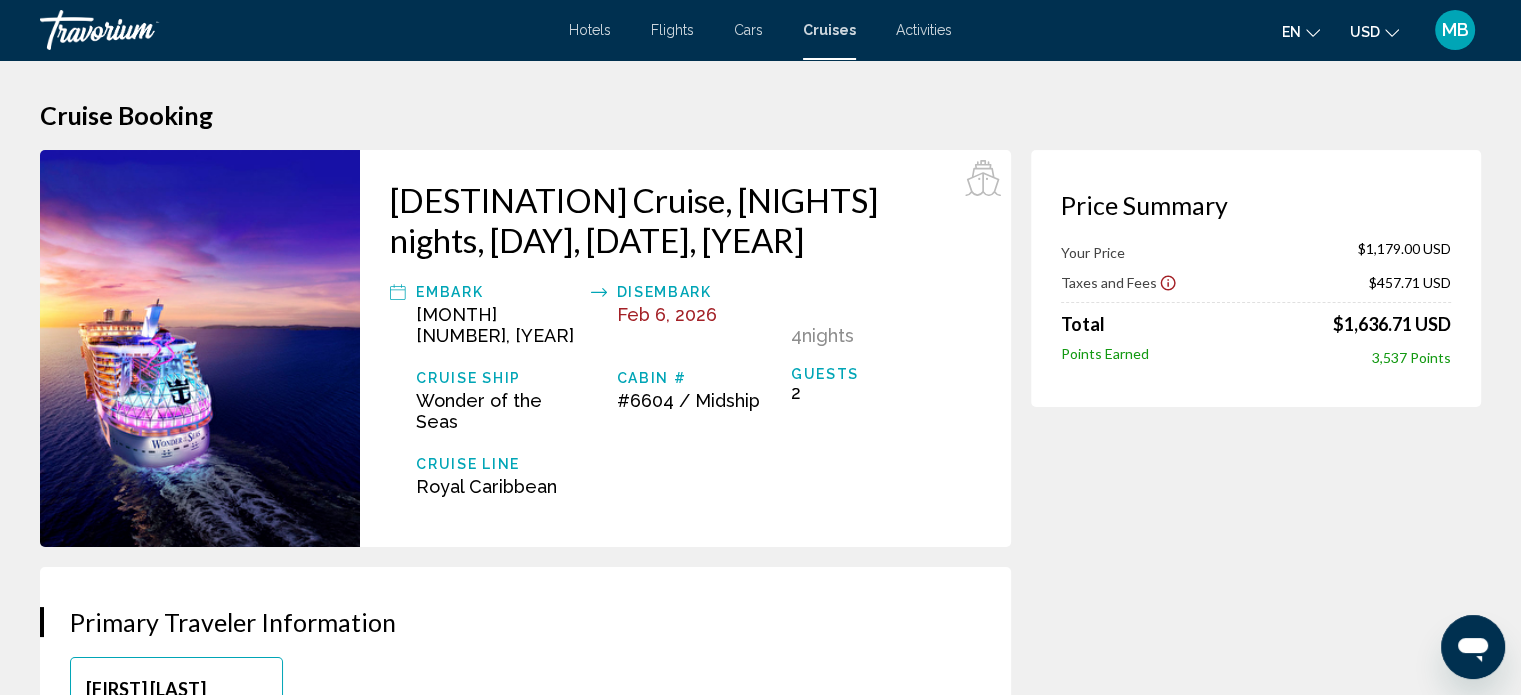 click on "Taxes and Fees" at bounding box center (1109, 282) 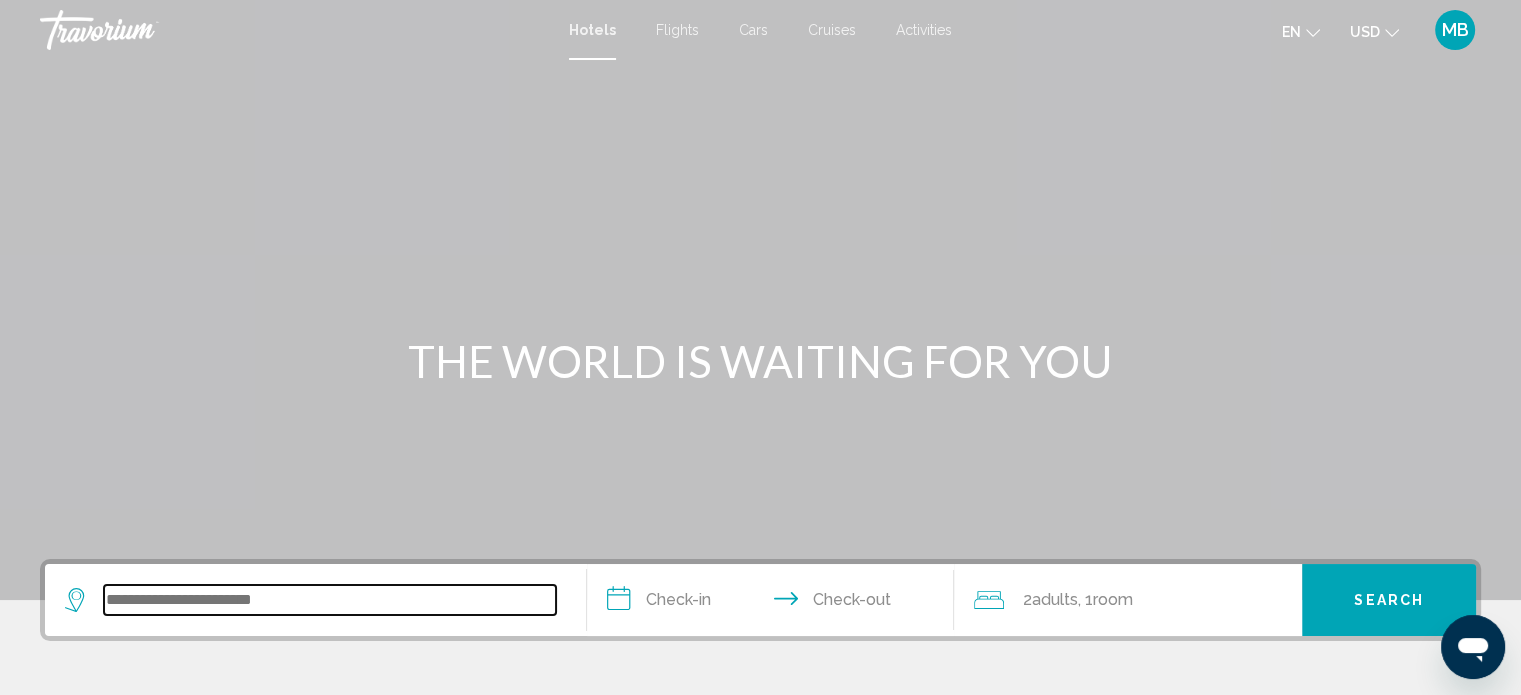click at bounding box center [330, 600] 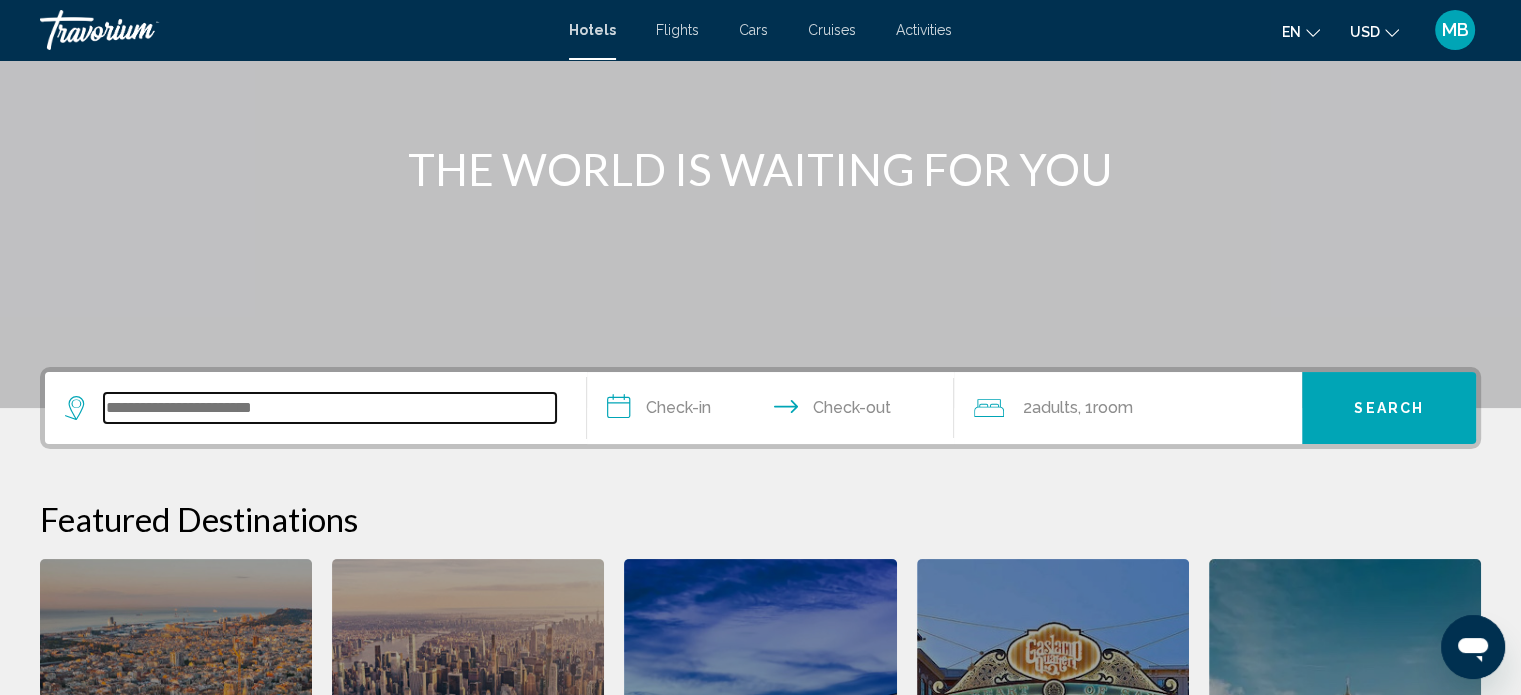 scroll, scrollTop: 175, scrollLeft: 0, axis: vertical 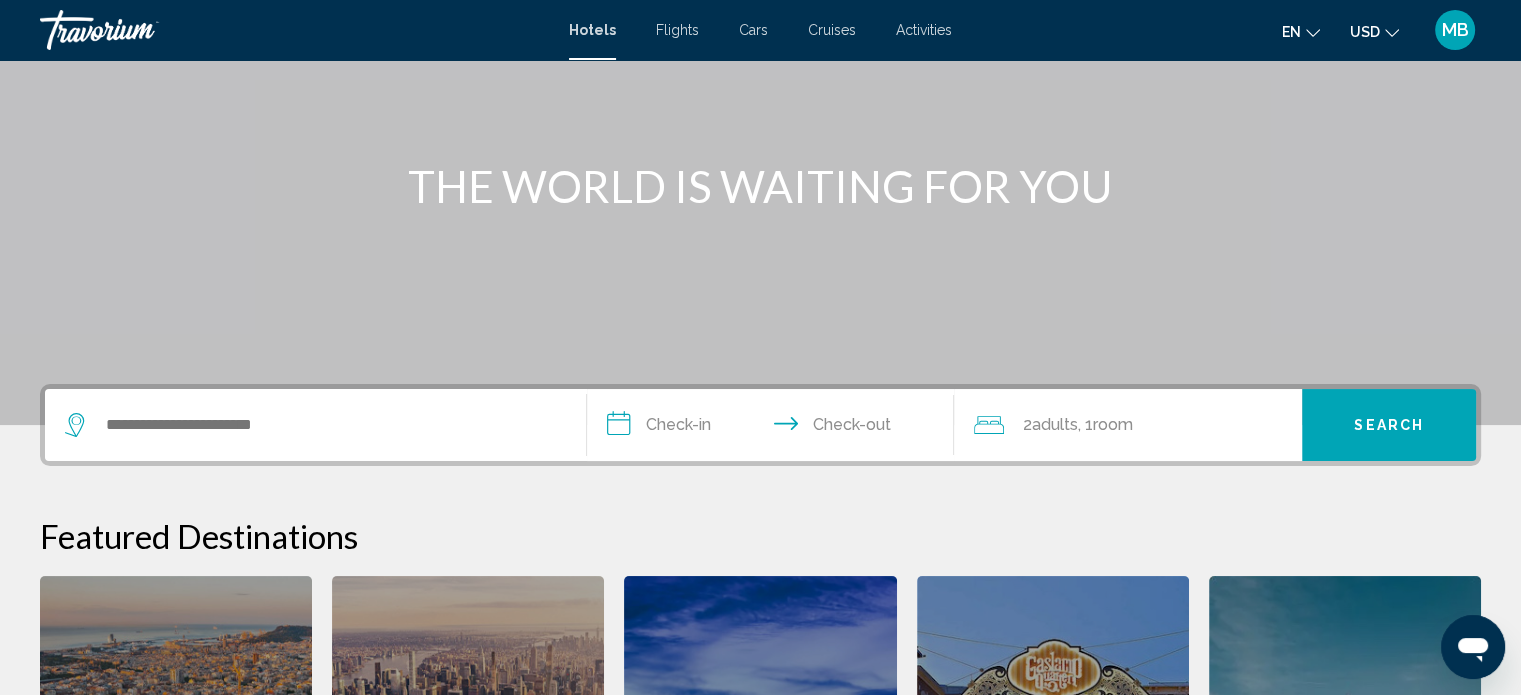 click on "New York" at bounding box center (468, 759) 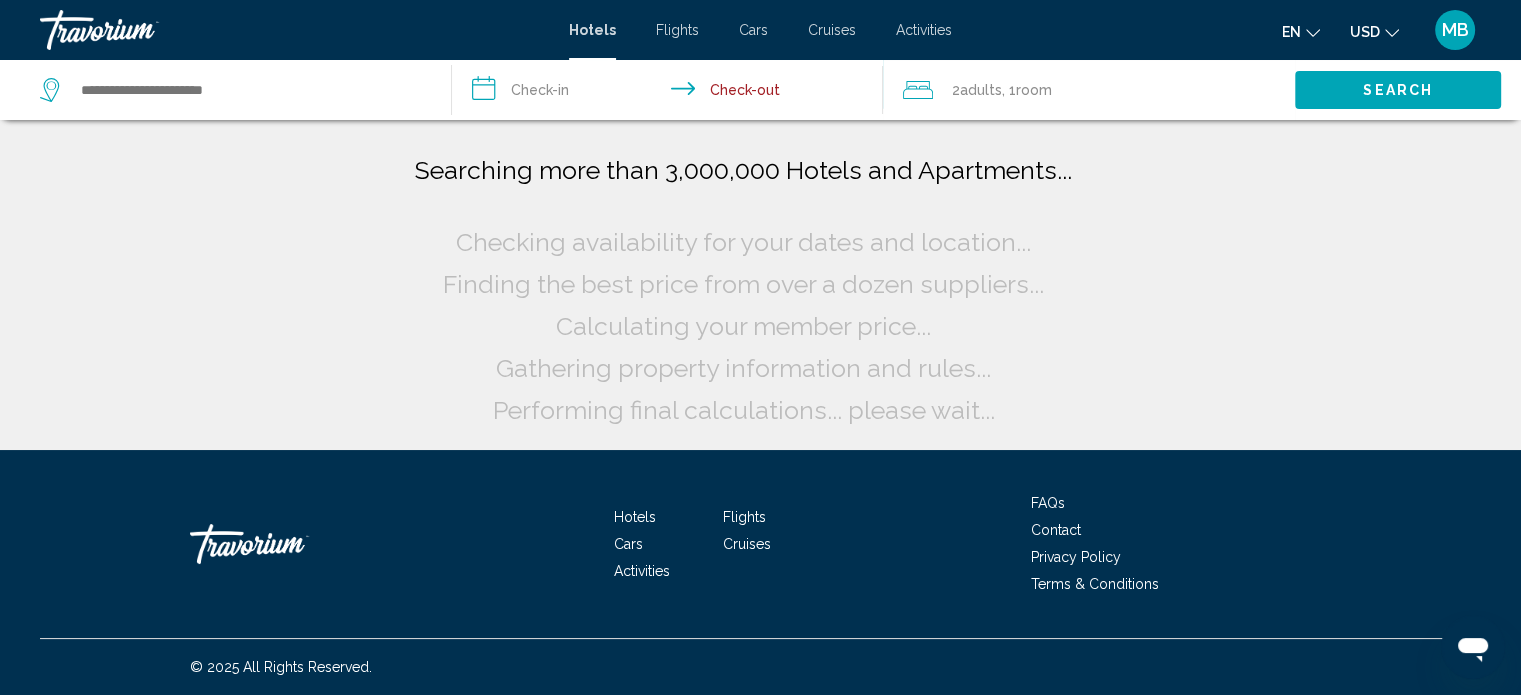 scroll, scrollTop: 0, scrollLeft: 0, axis: both 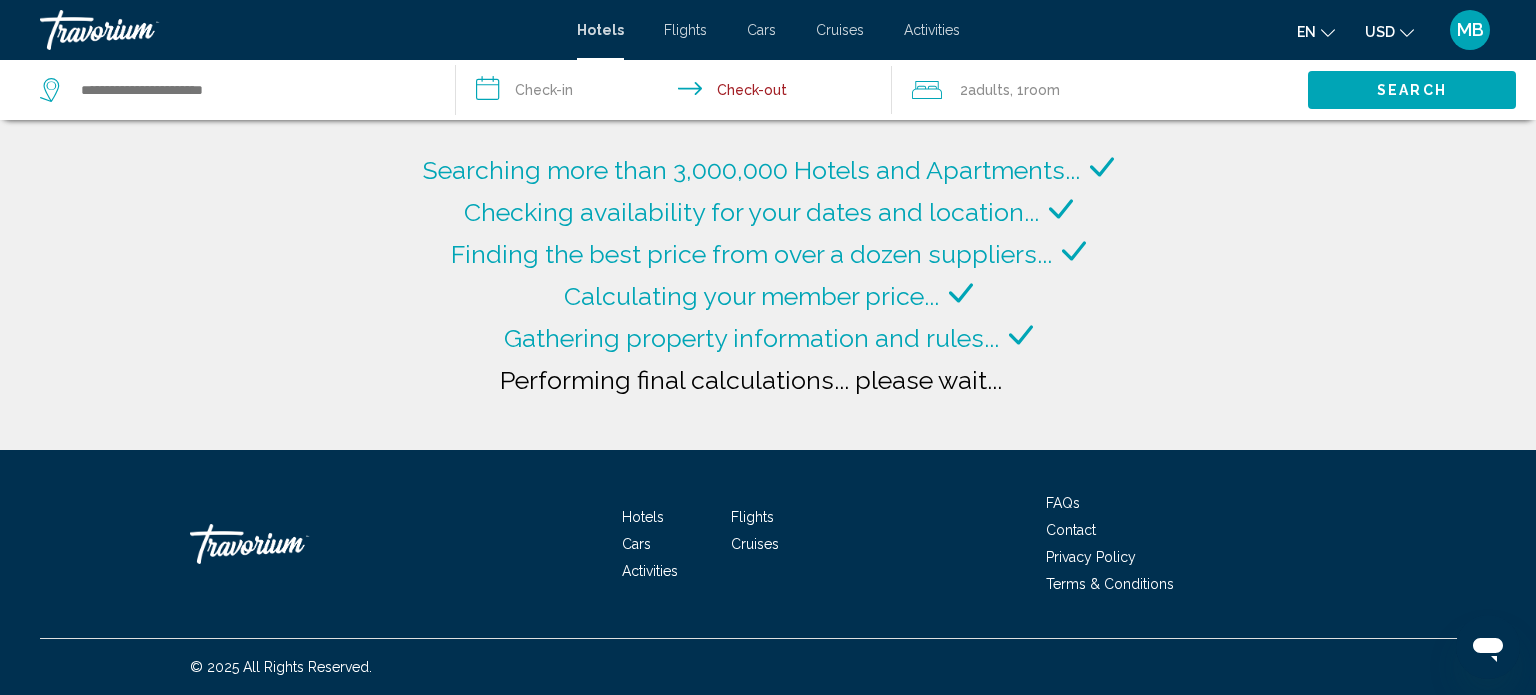 type on "**********" 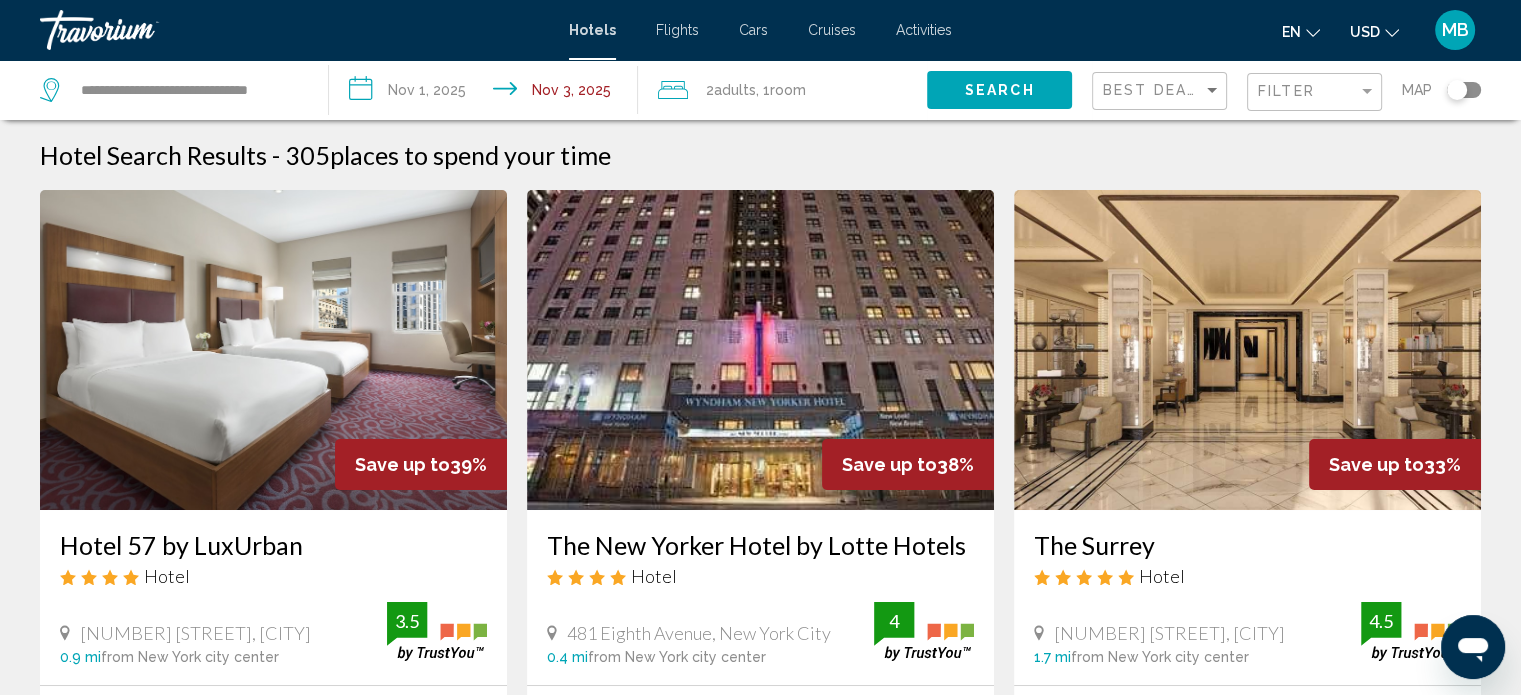 click on "**********" 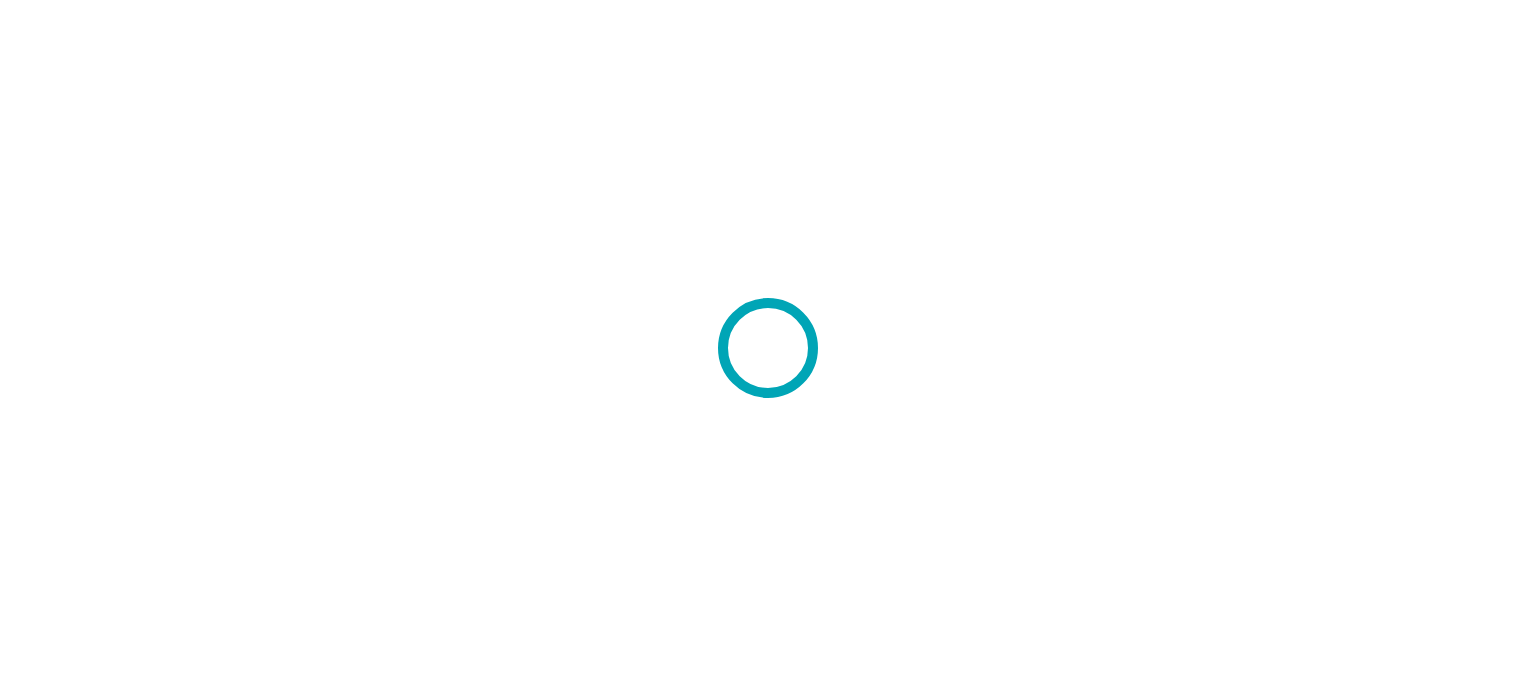scroll, scrollTop: 0, scrollLeft: 0, axis: both 